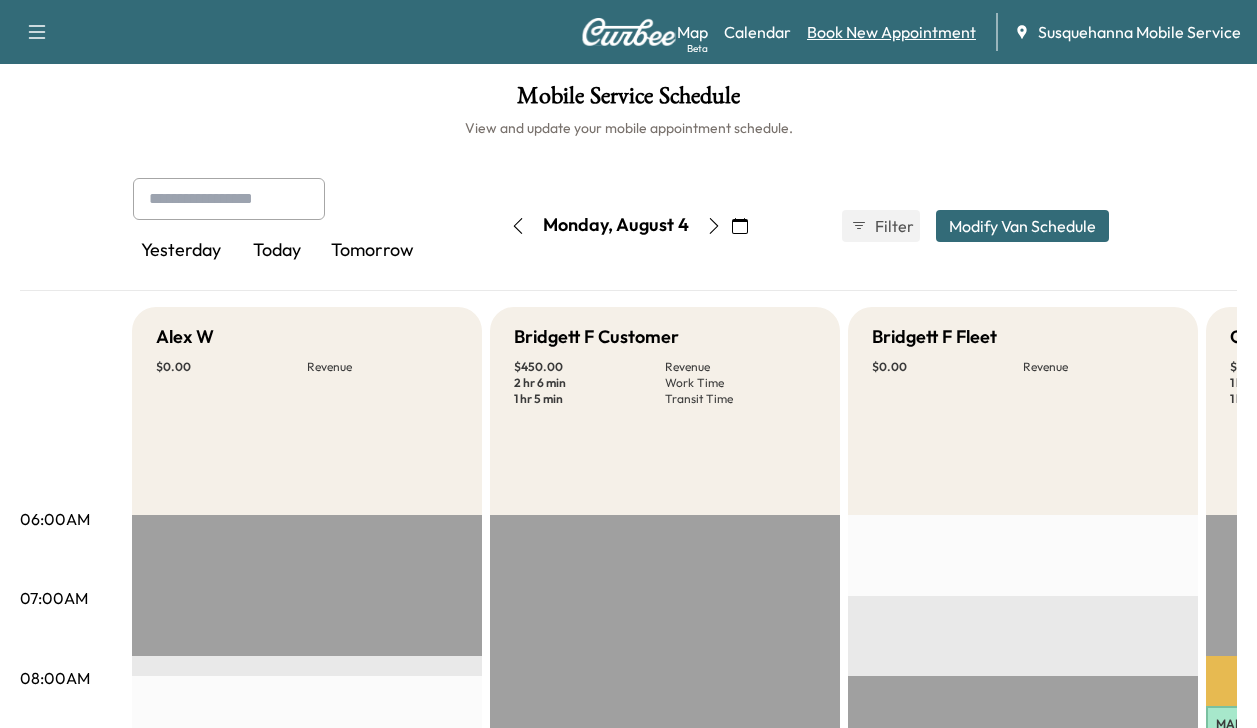 scroll, scrollTop: 0, scrollLeft: 0, axis: both 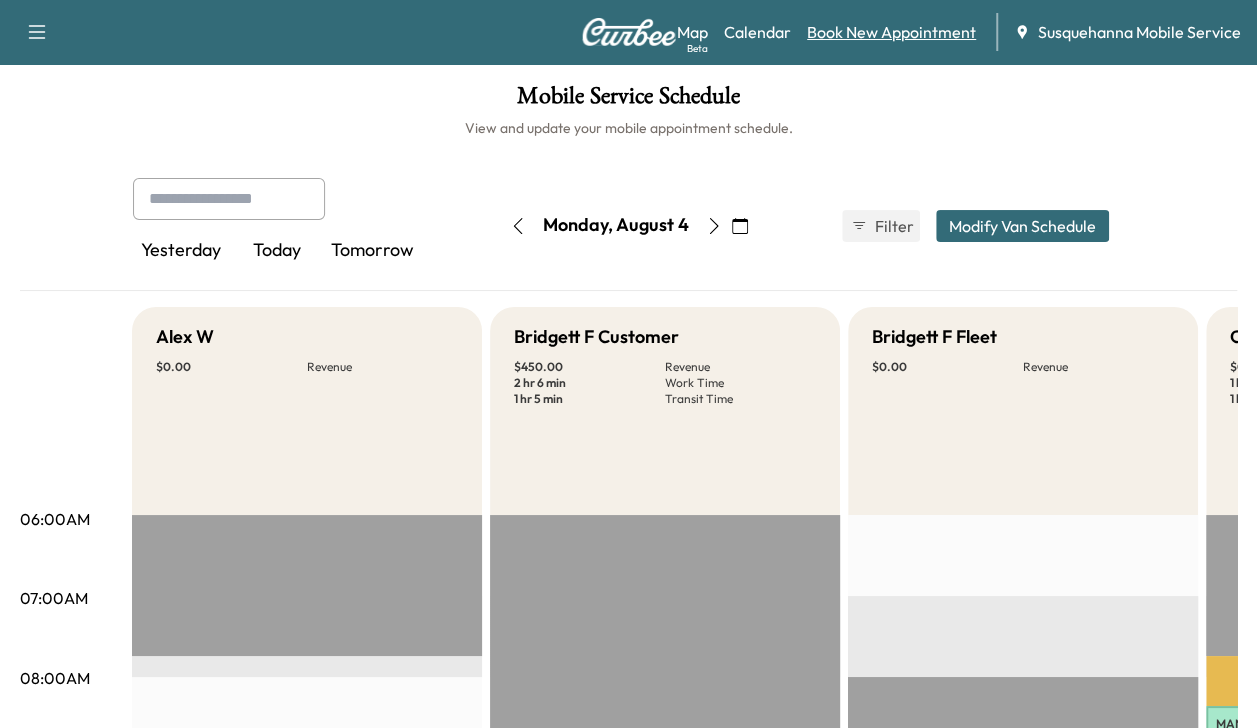 click on "Book New Appointment" at bounding box center (891, 32) 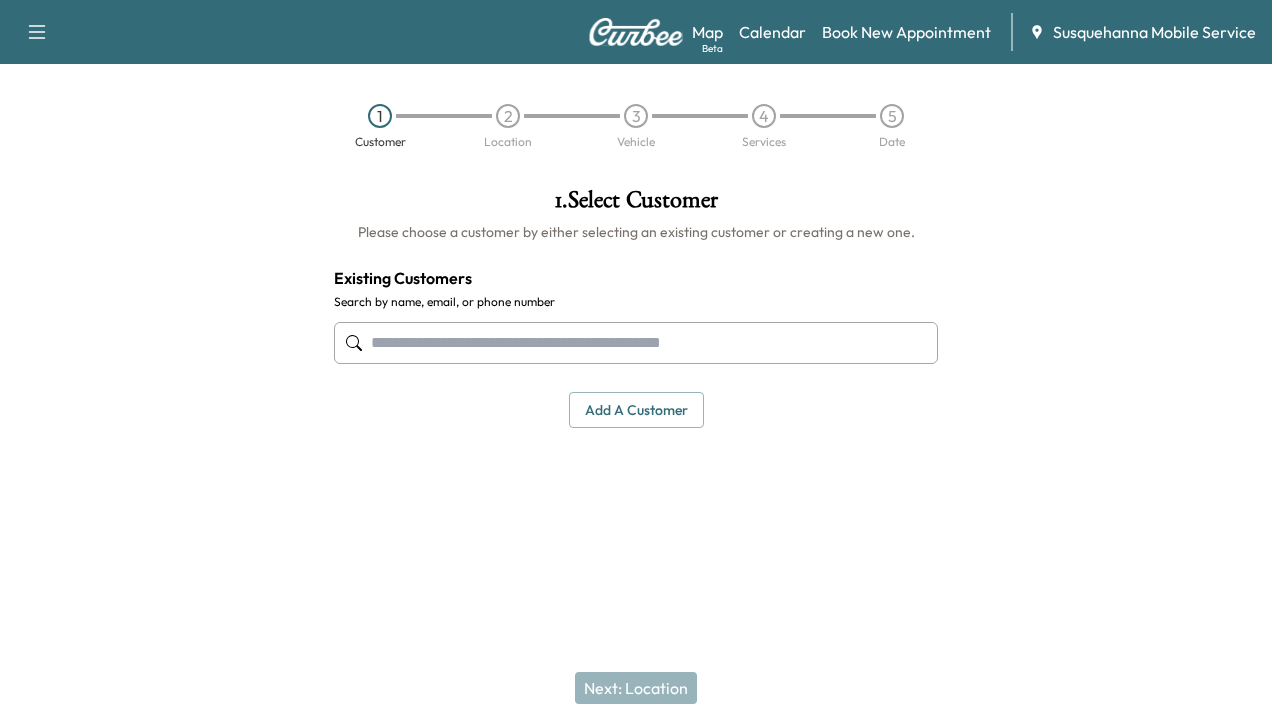 click at bounding box center (636, 343) 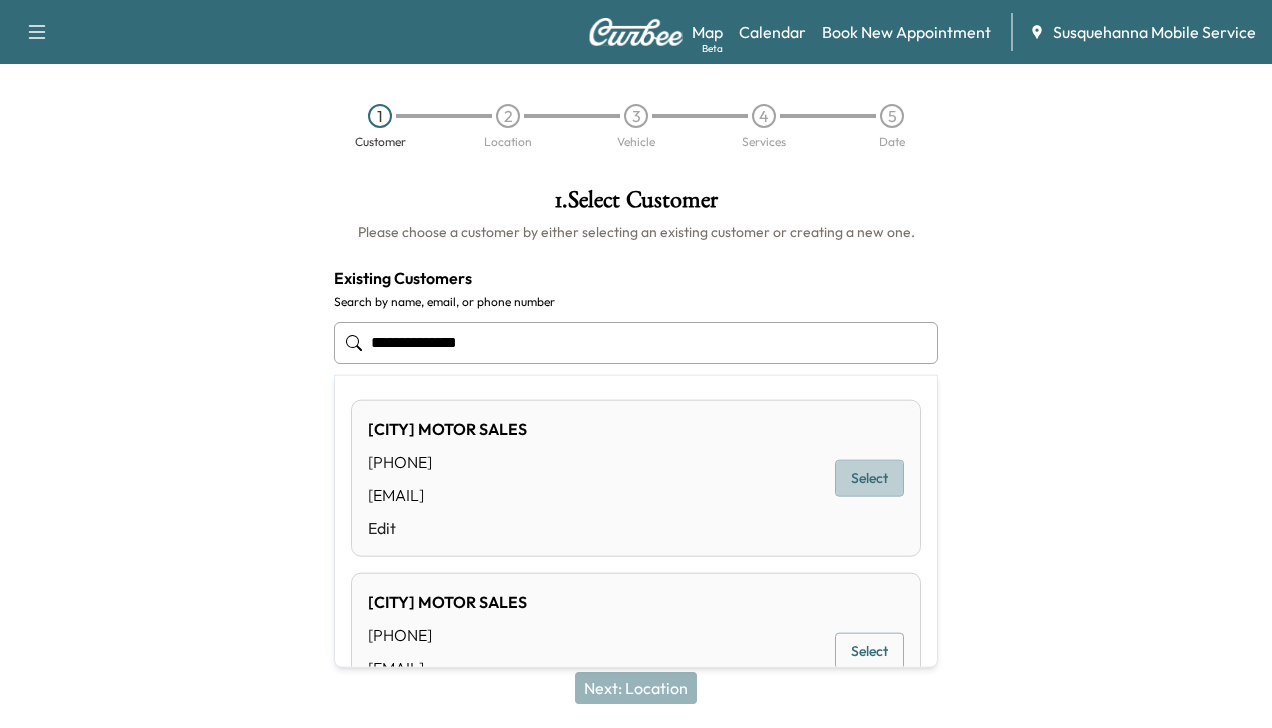 click on "Select" at bounding box center (869, 478) 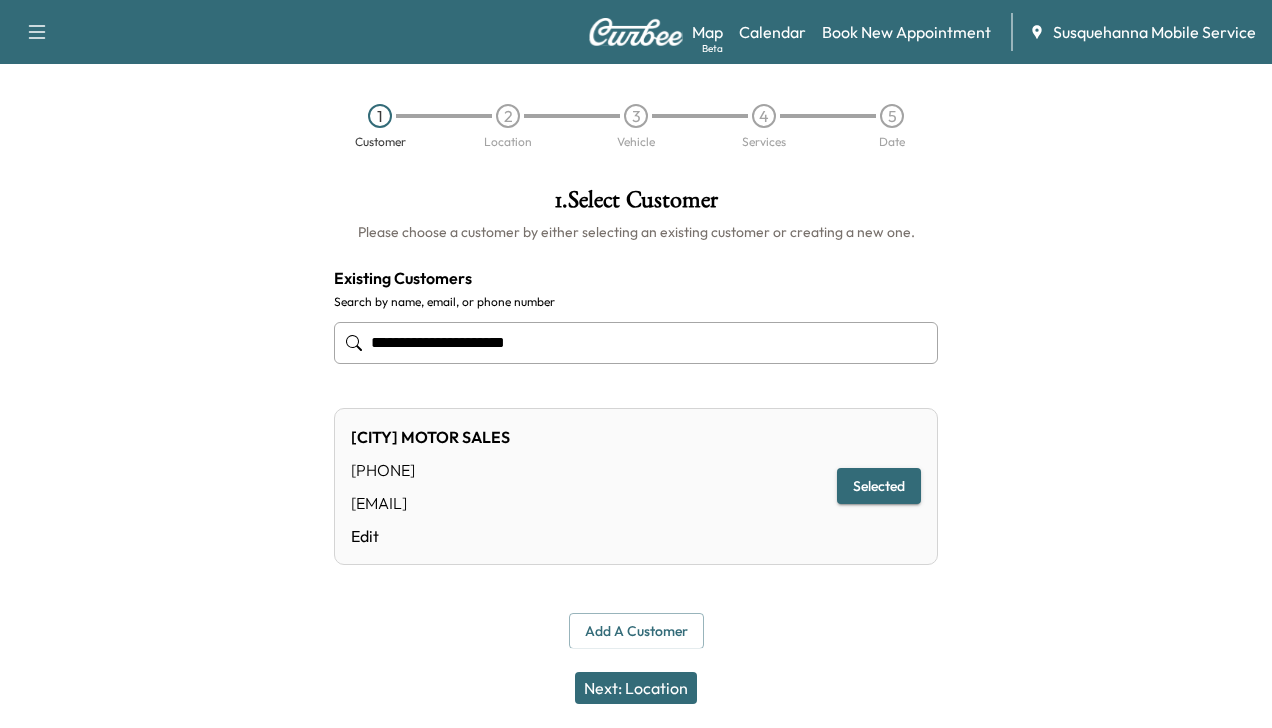 type on "**********" 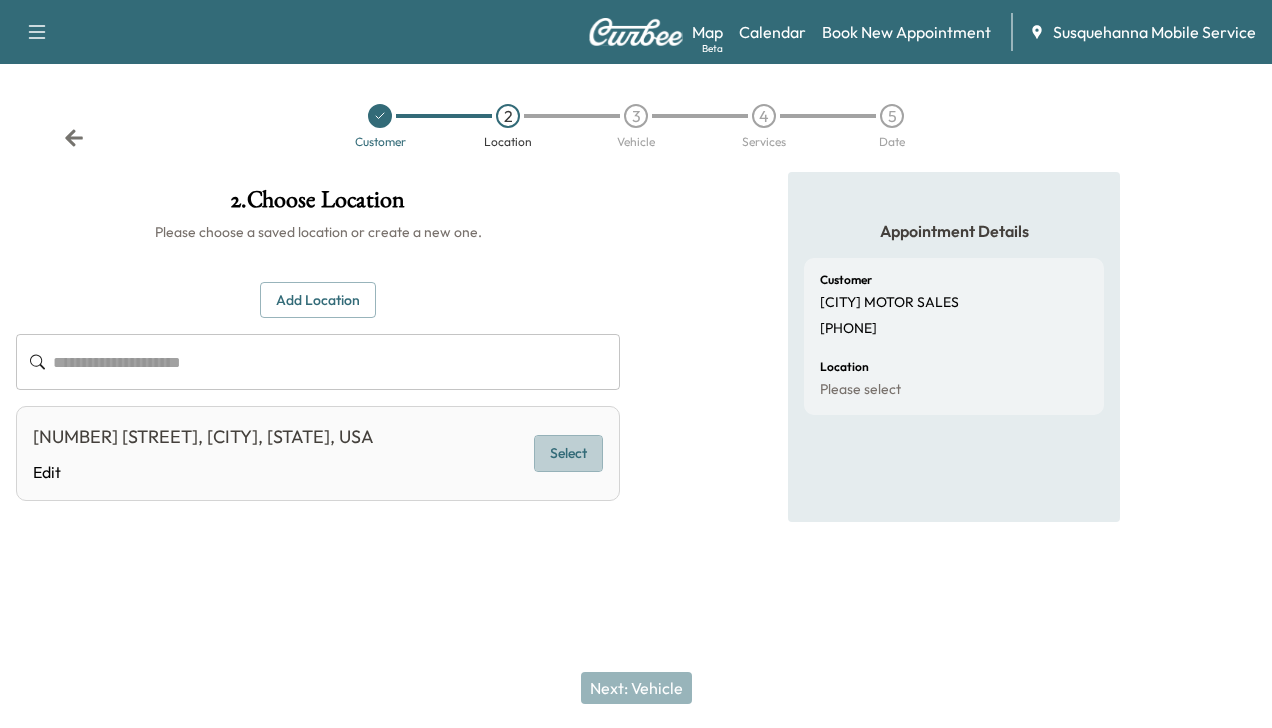 click on "Select" at bounding box center (568, 453) 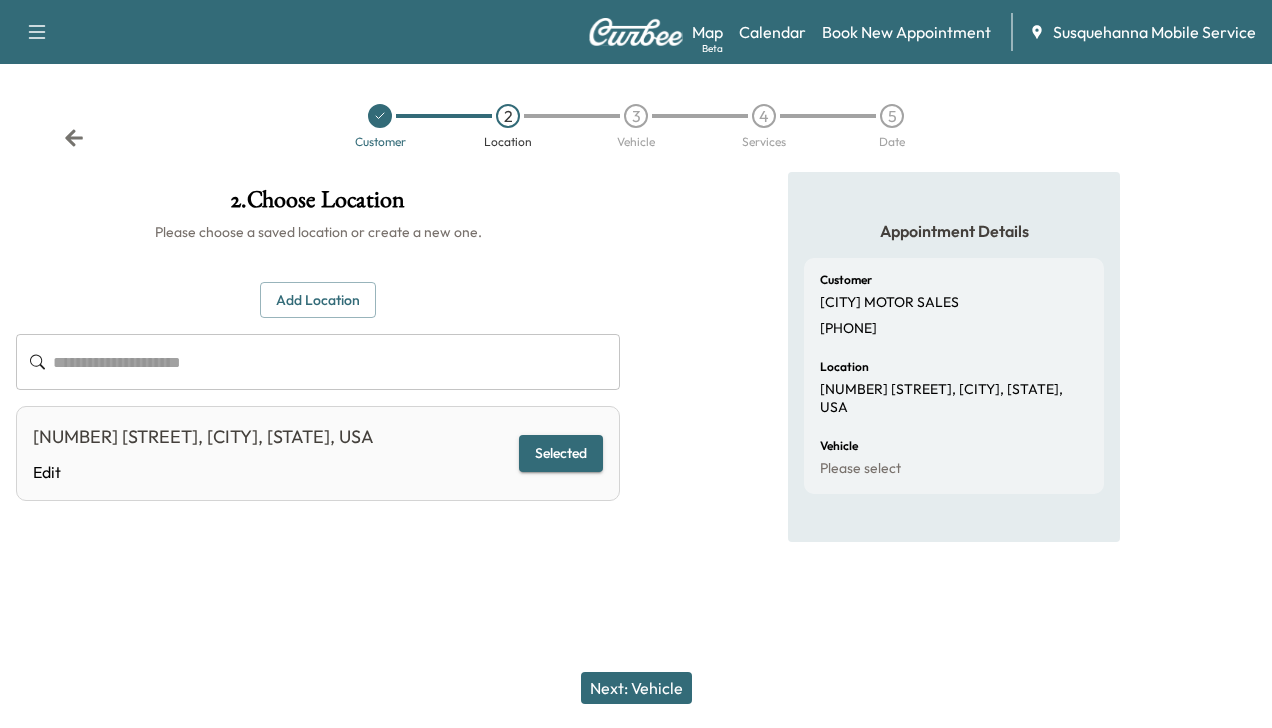 click on "Next: Vehicle" at bounding box center (636, 688) 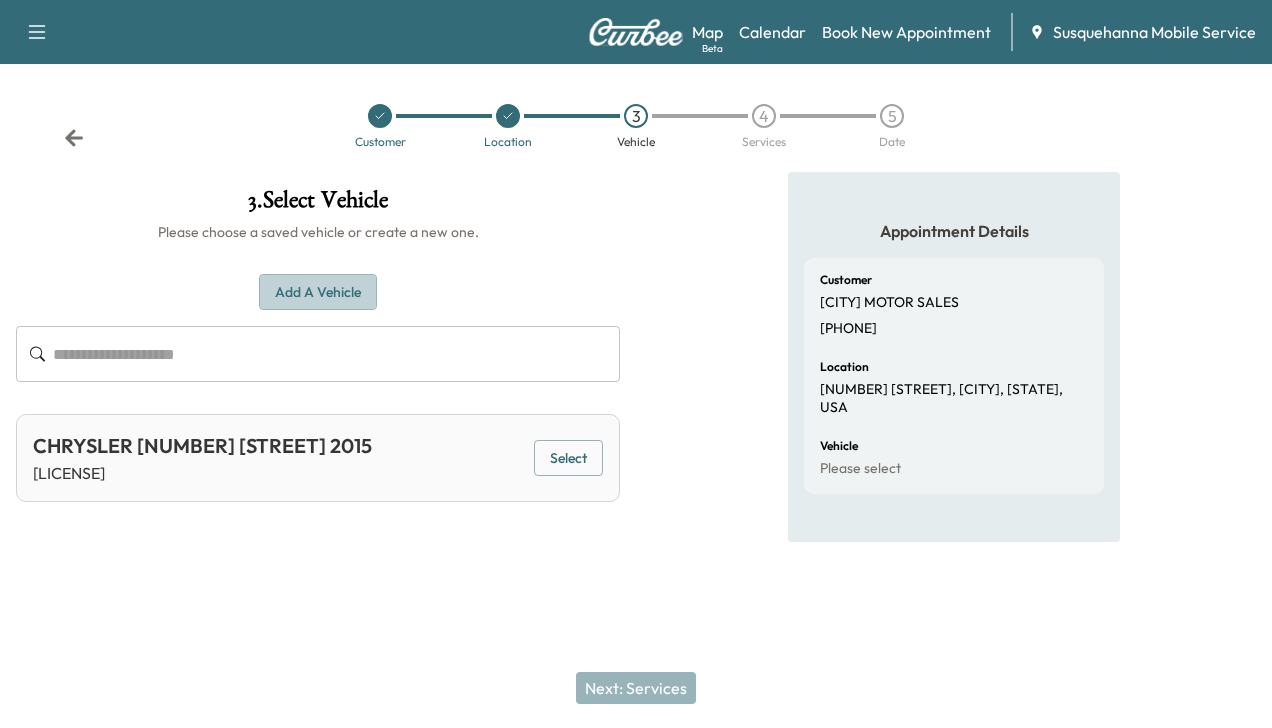 click on "Add a Vehicle" at bounding box center (318, 292) 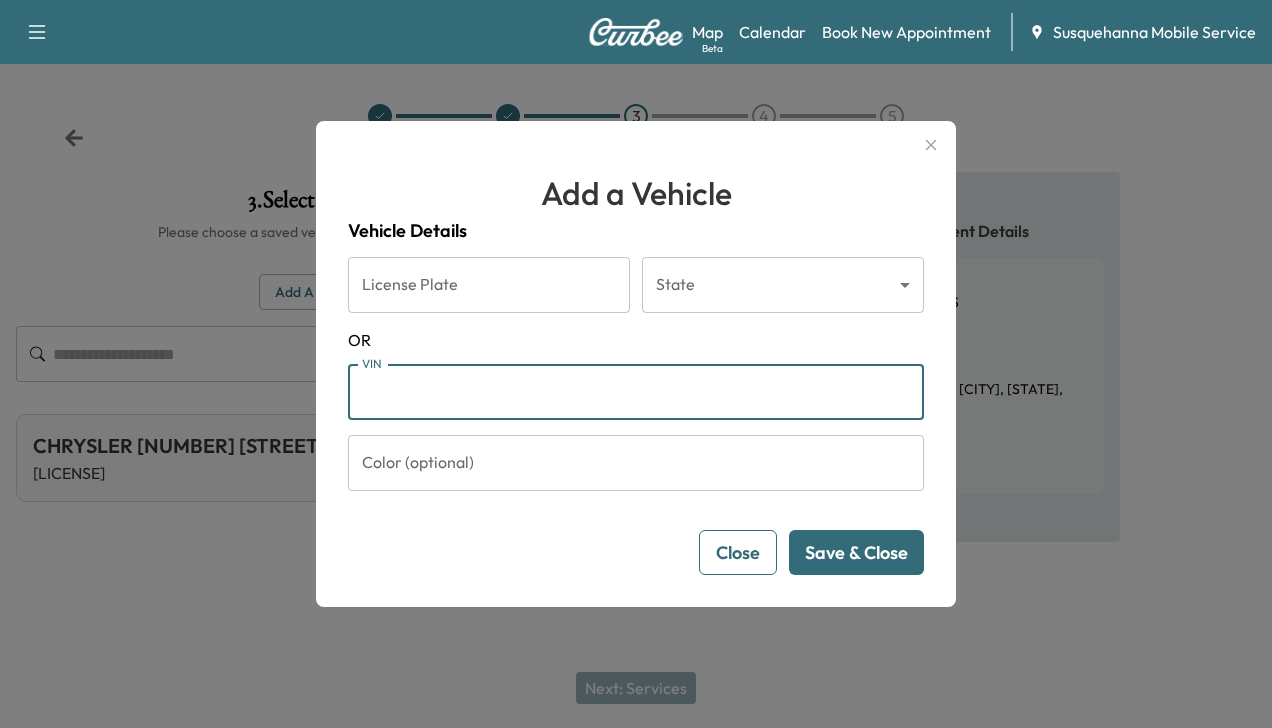 click on "VIN" at bounding box center (636, 392) 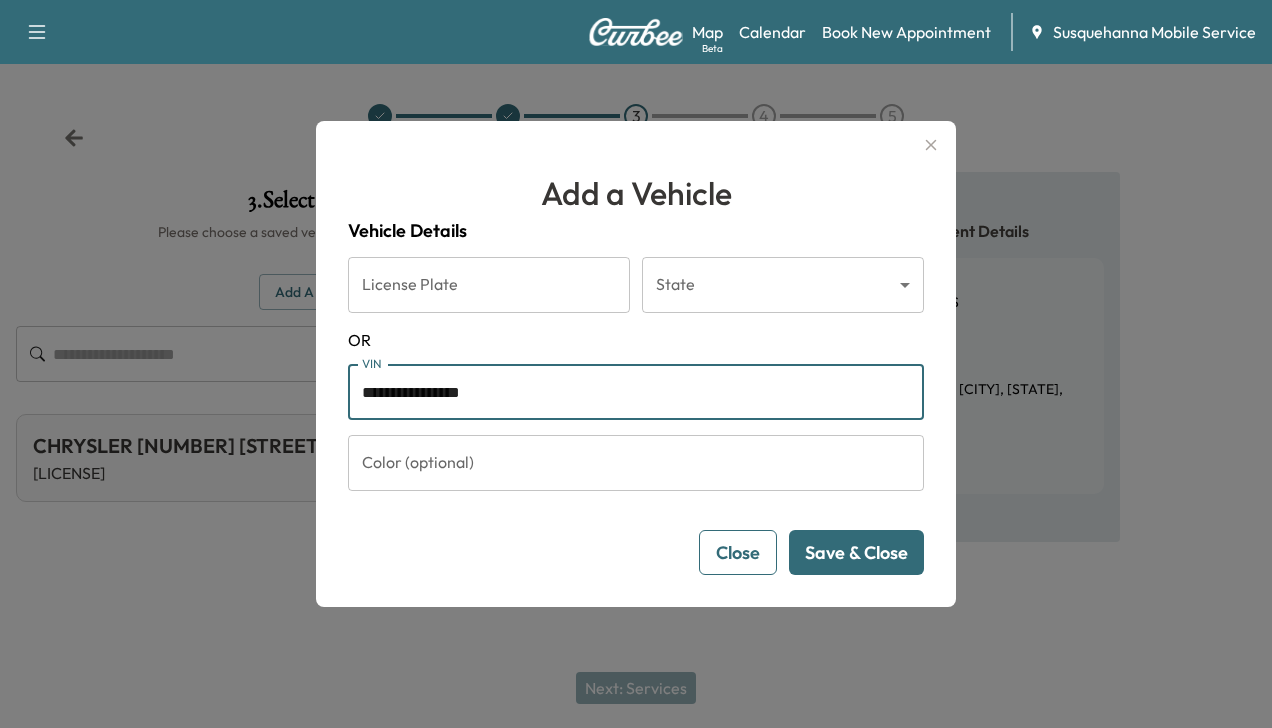 type on "**********" 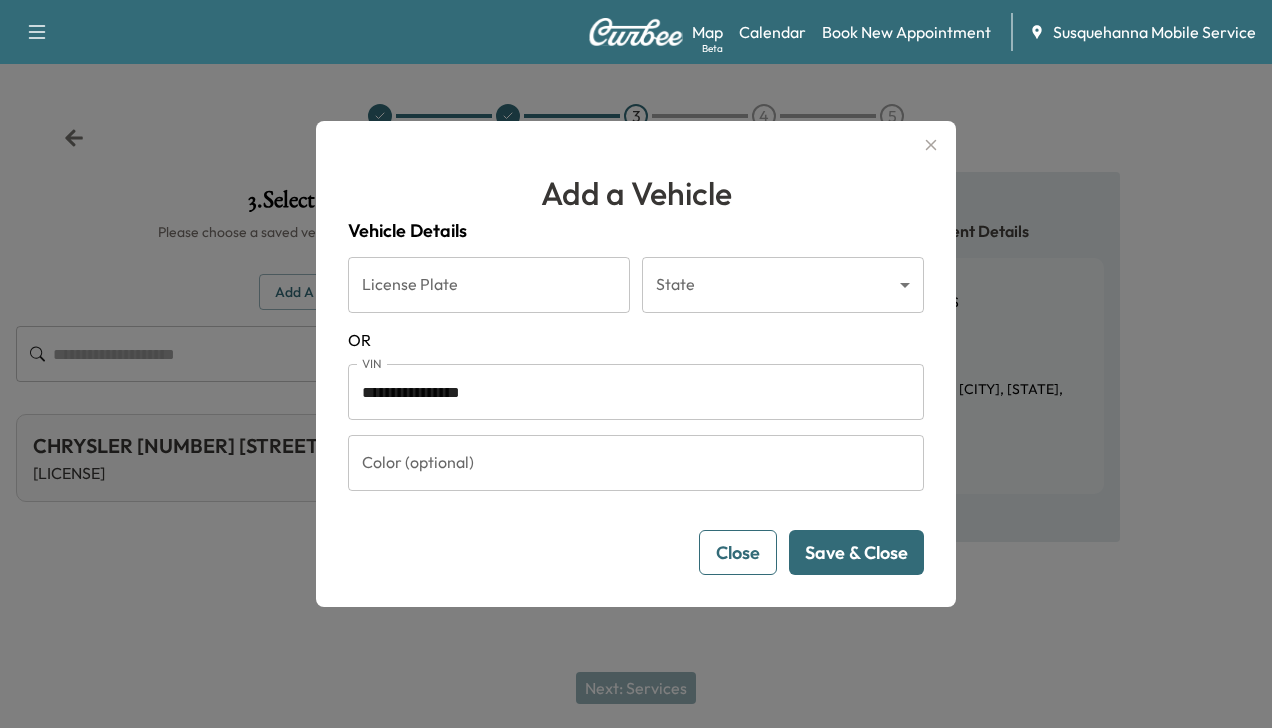click on "Save & Close" at bounding box center [856, 552] 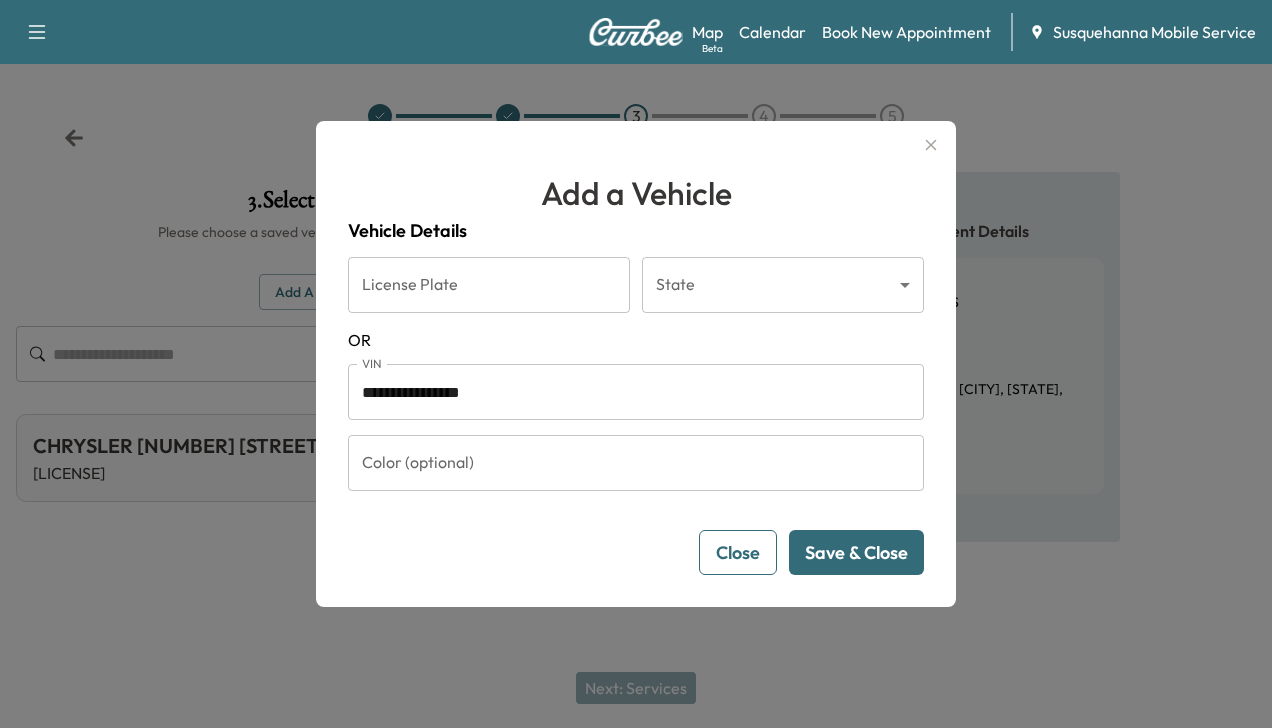 click on "Save & Close" at bounding box center (856, 552) 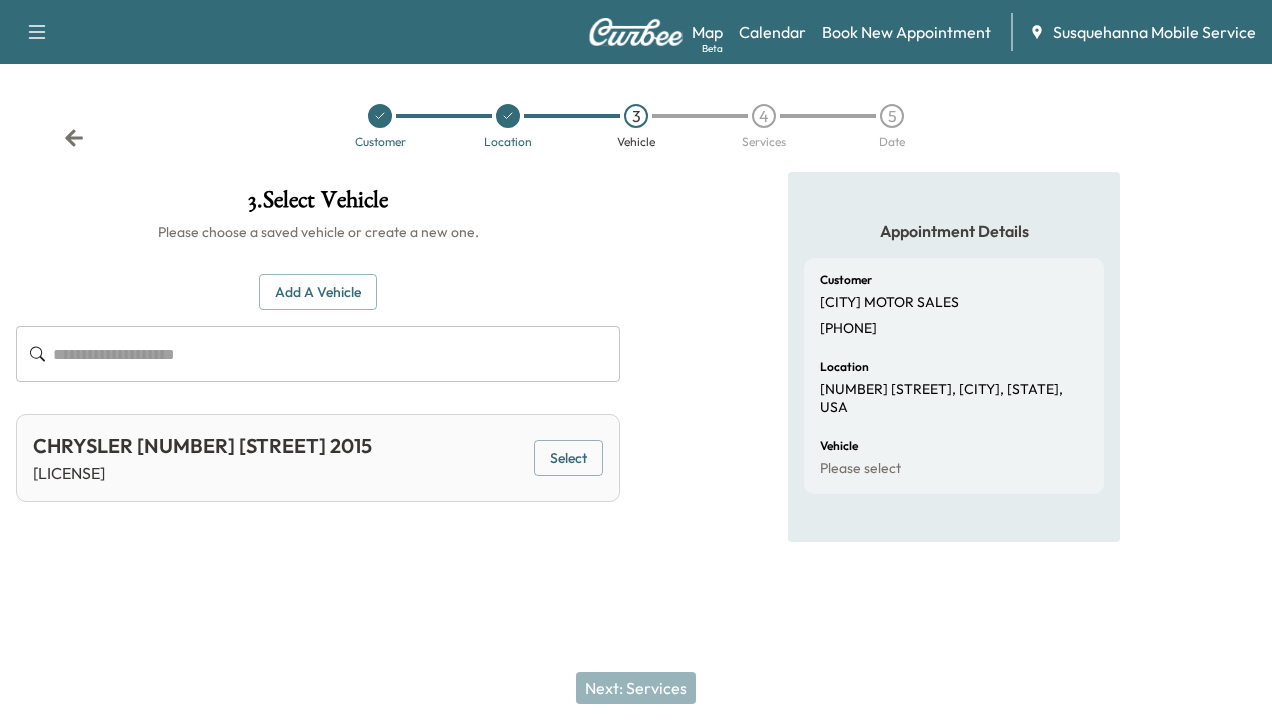 click on "Add a Vehicle" at bounding box center [318, 292] 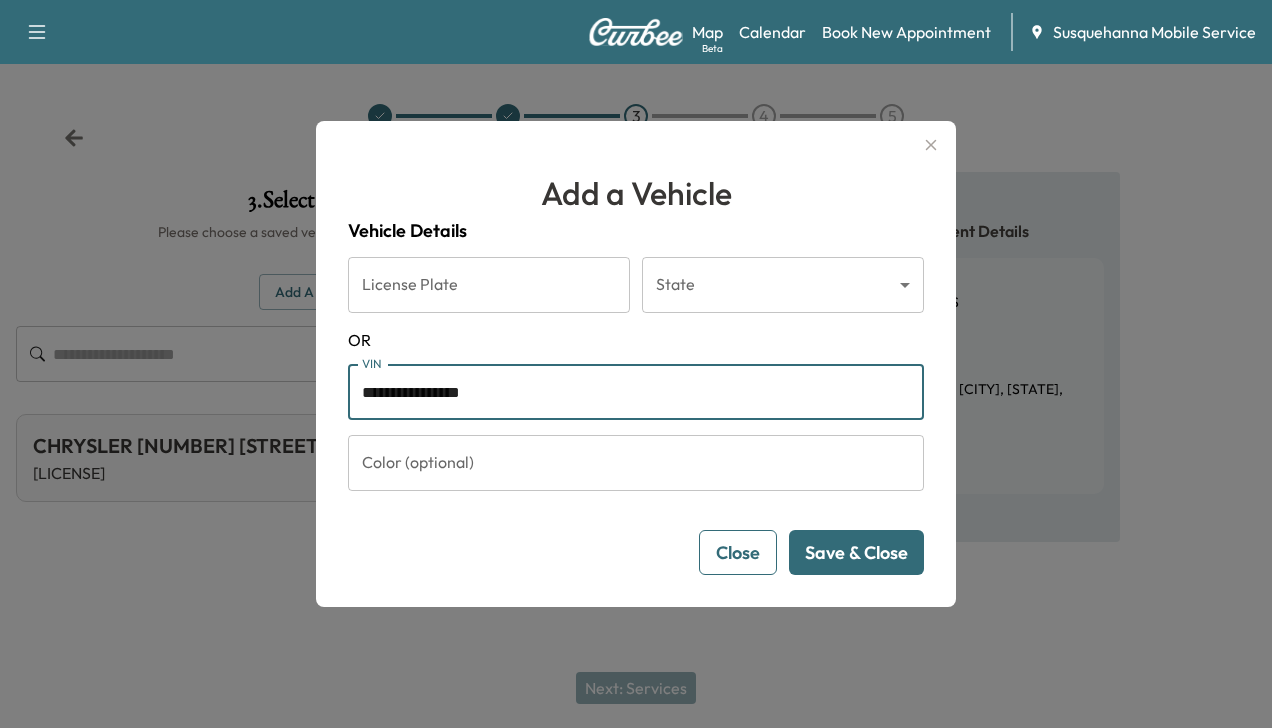 click on "**********" at bounding box center (636, 392) 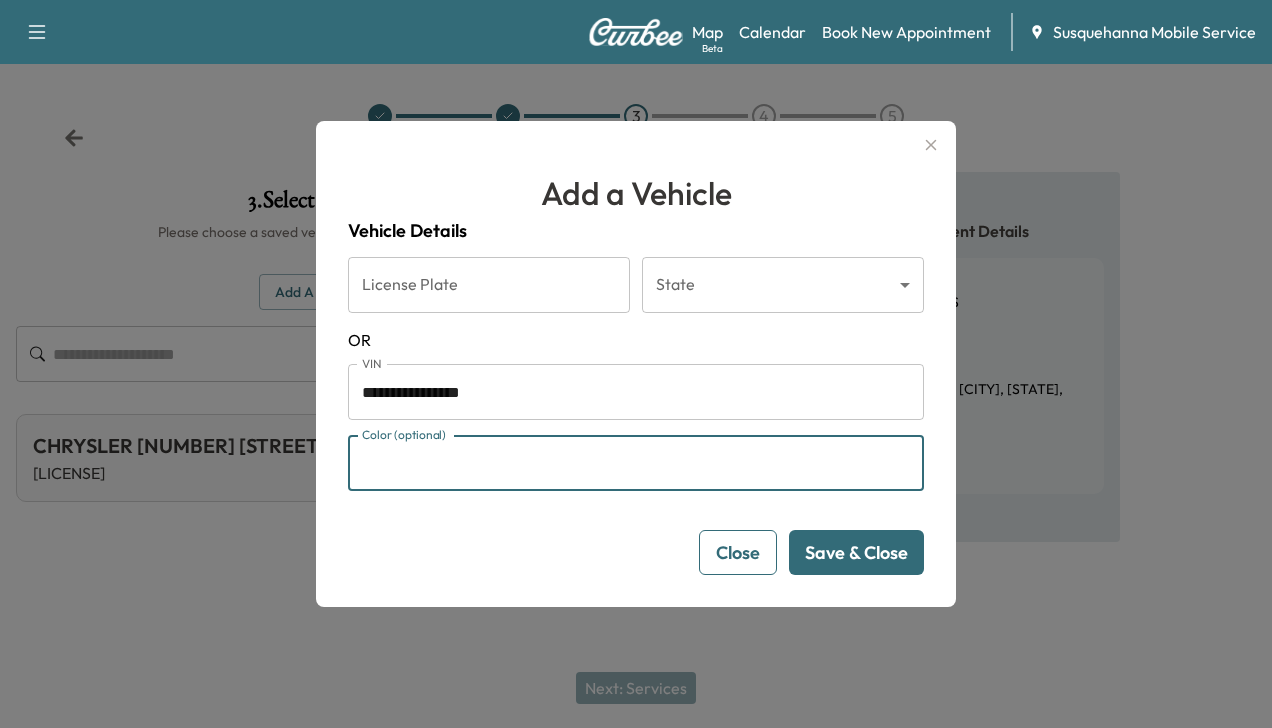 click on "Color (optional)" at bounding box center [636, 463] 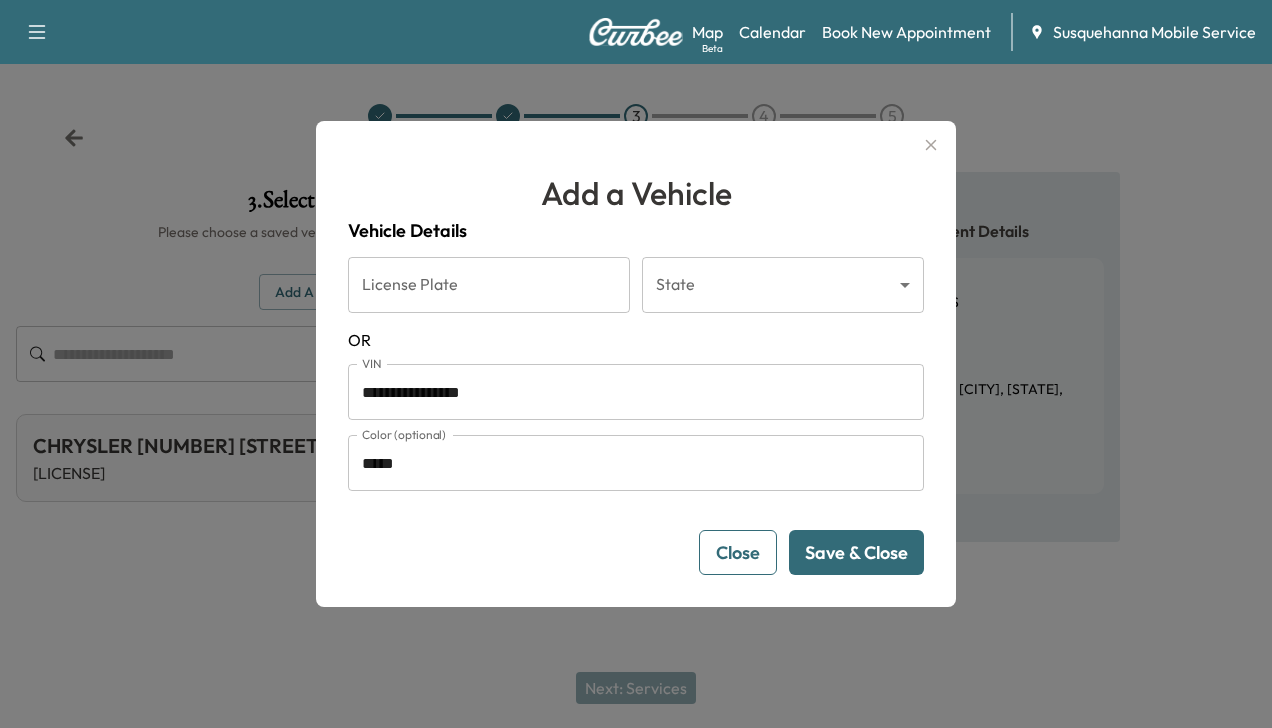 click on "Save & Close" at bounding box center [856, 552] 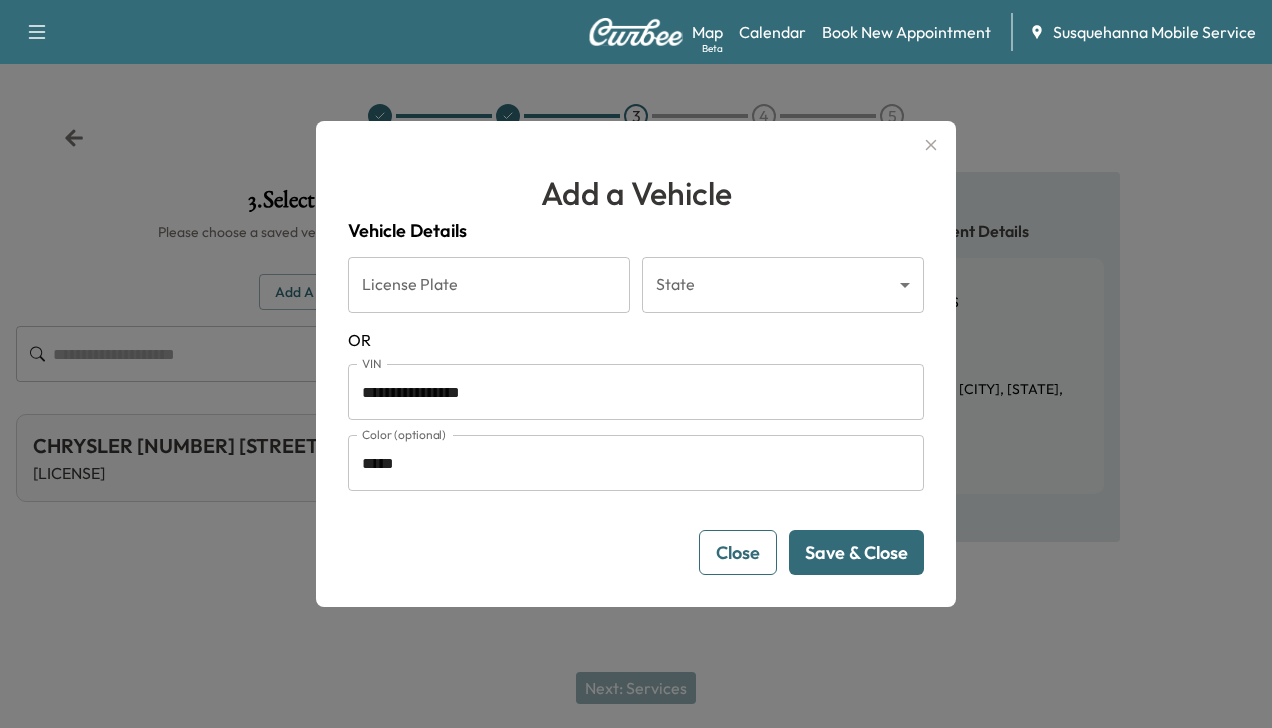 click on "*****" at bounding box center [636, 463] 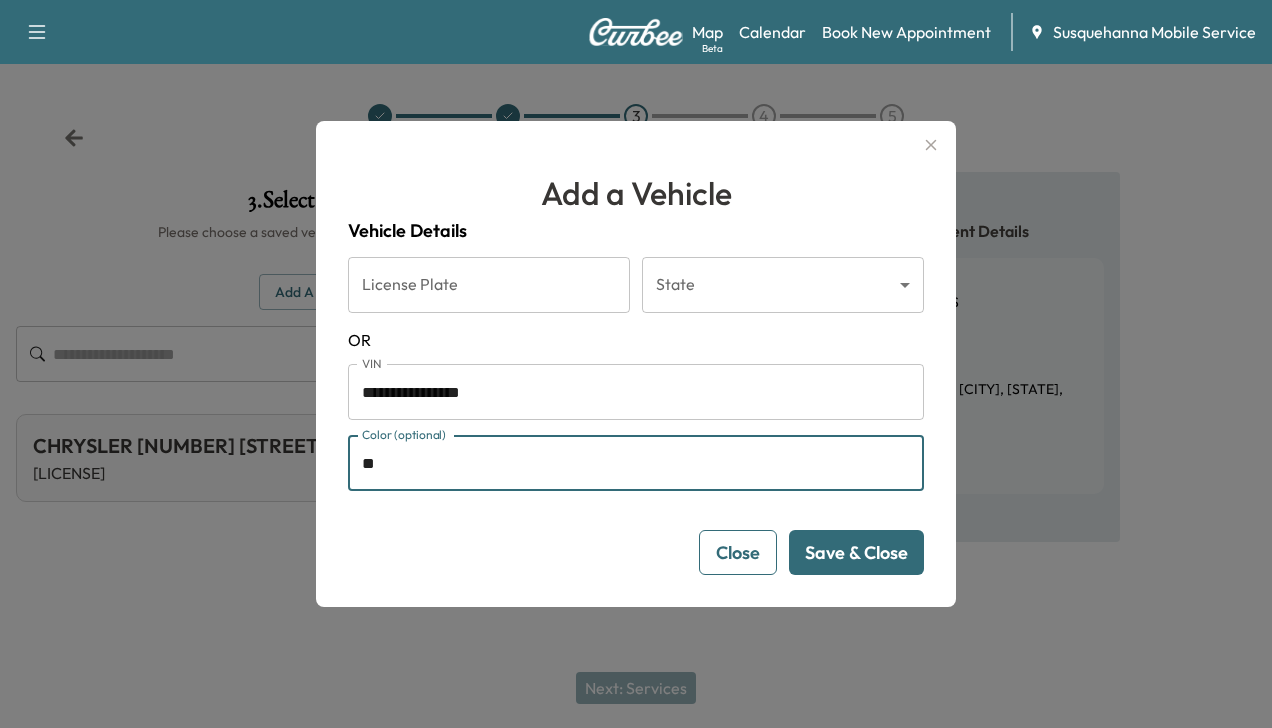 type on "*" 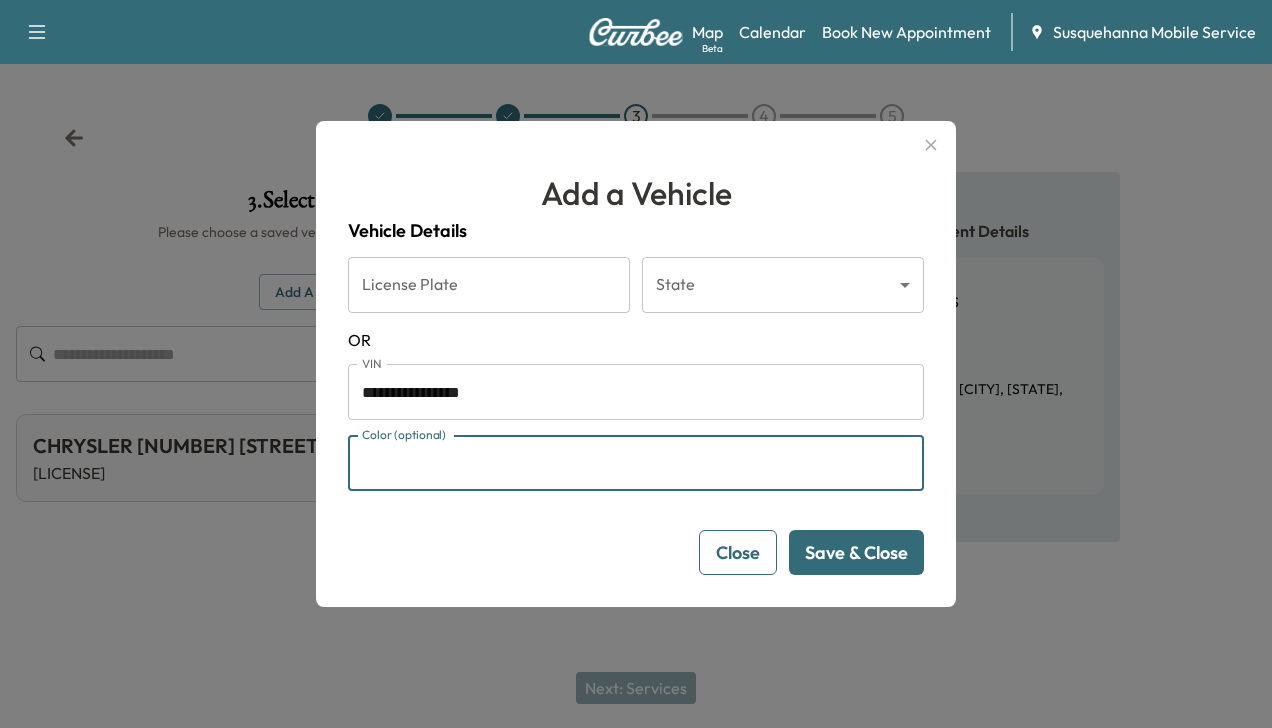 type 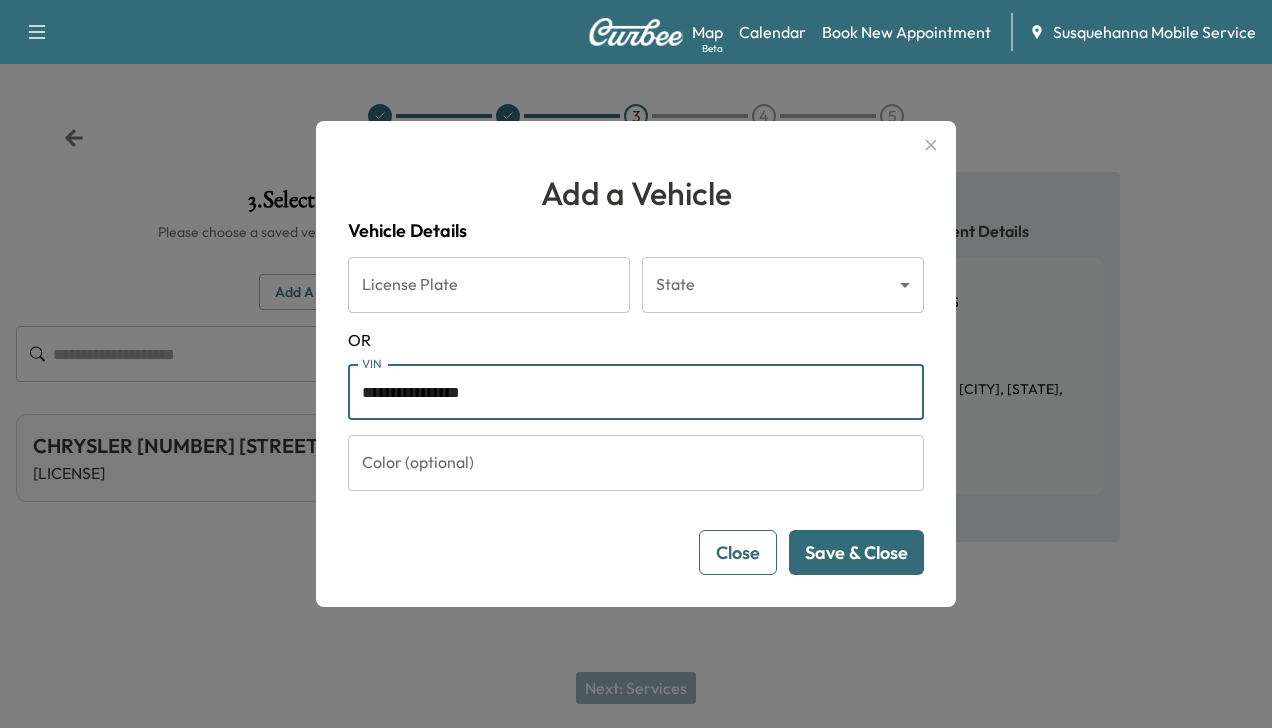 click on "**********" at bounding box center (636, 392) 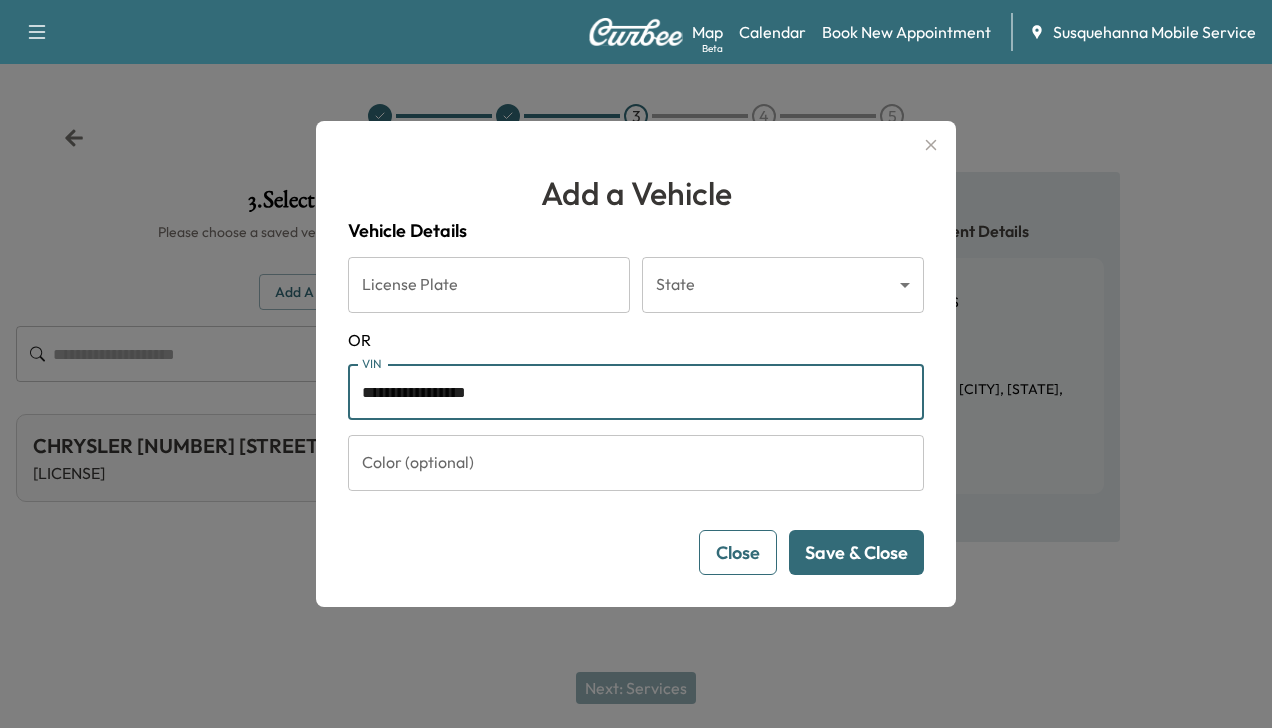 type on "**********" 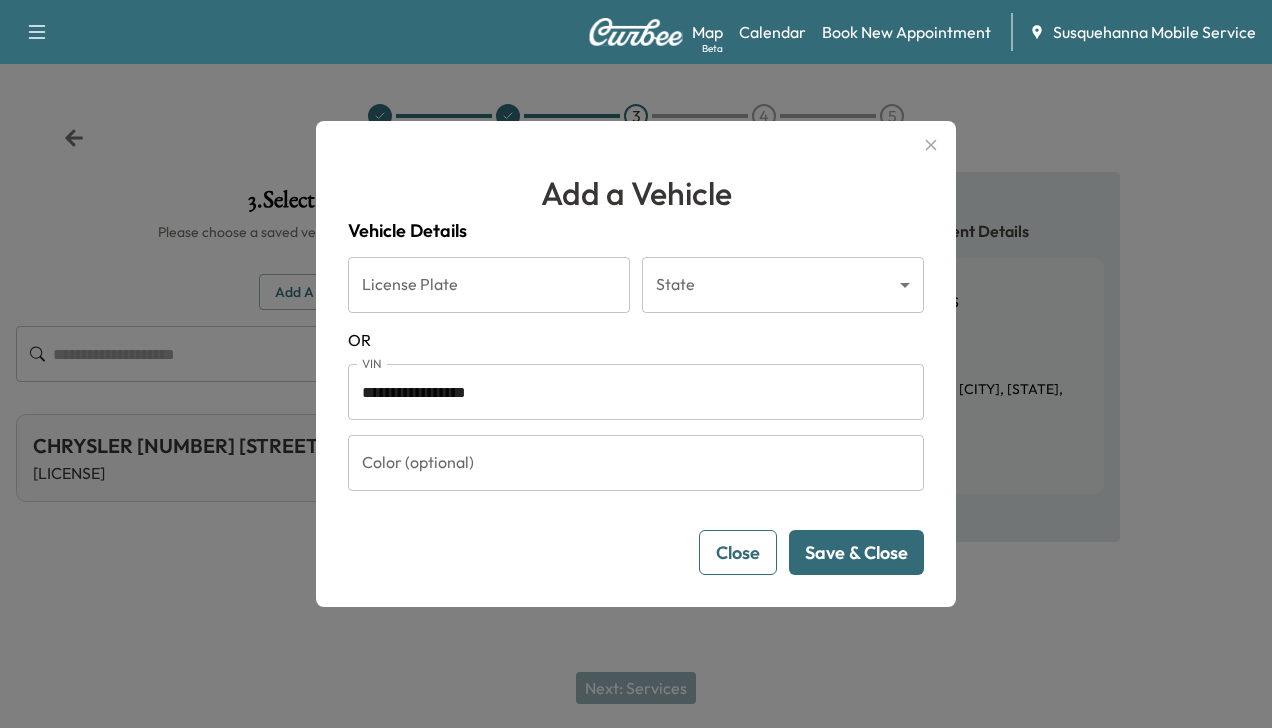 click on "Save & Close" at bounding box center (856, 552) 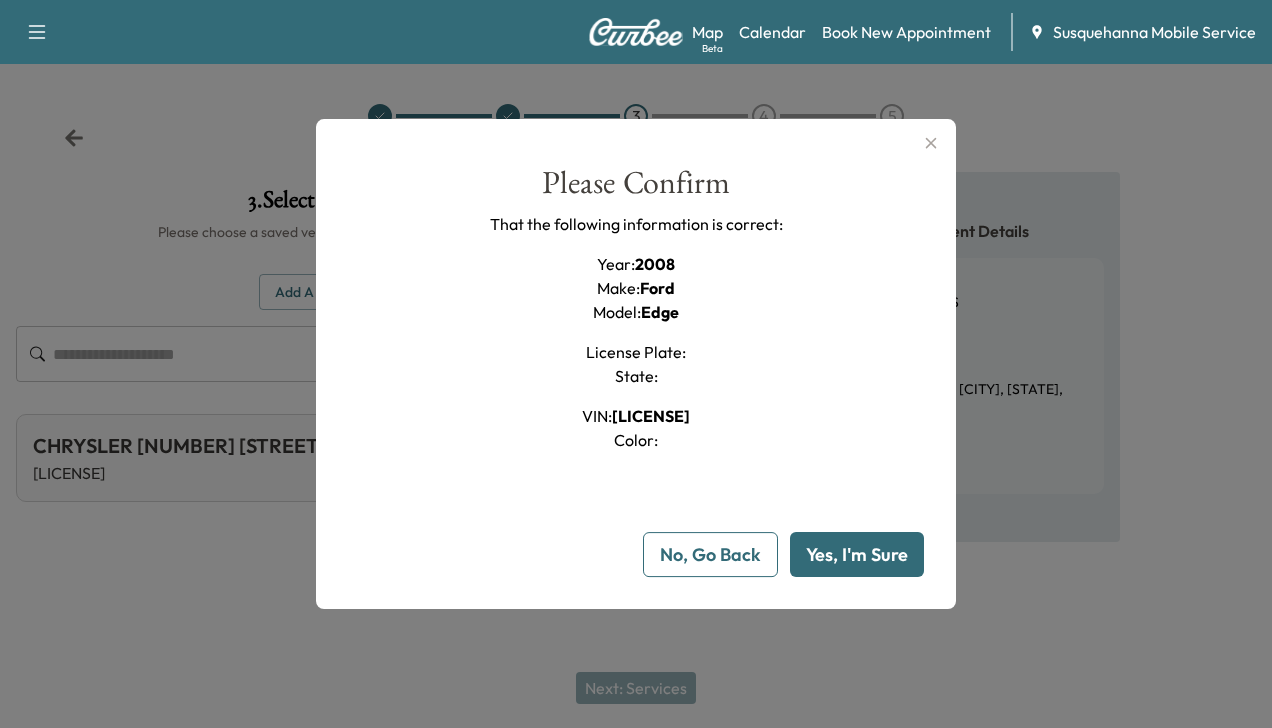 click on "Yes, I'm Sure" at bounding box center (857, 554) 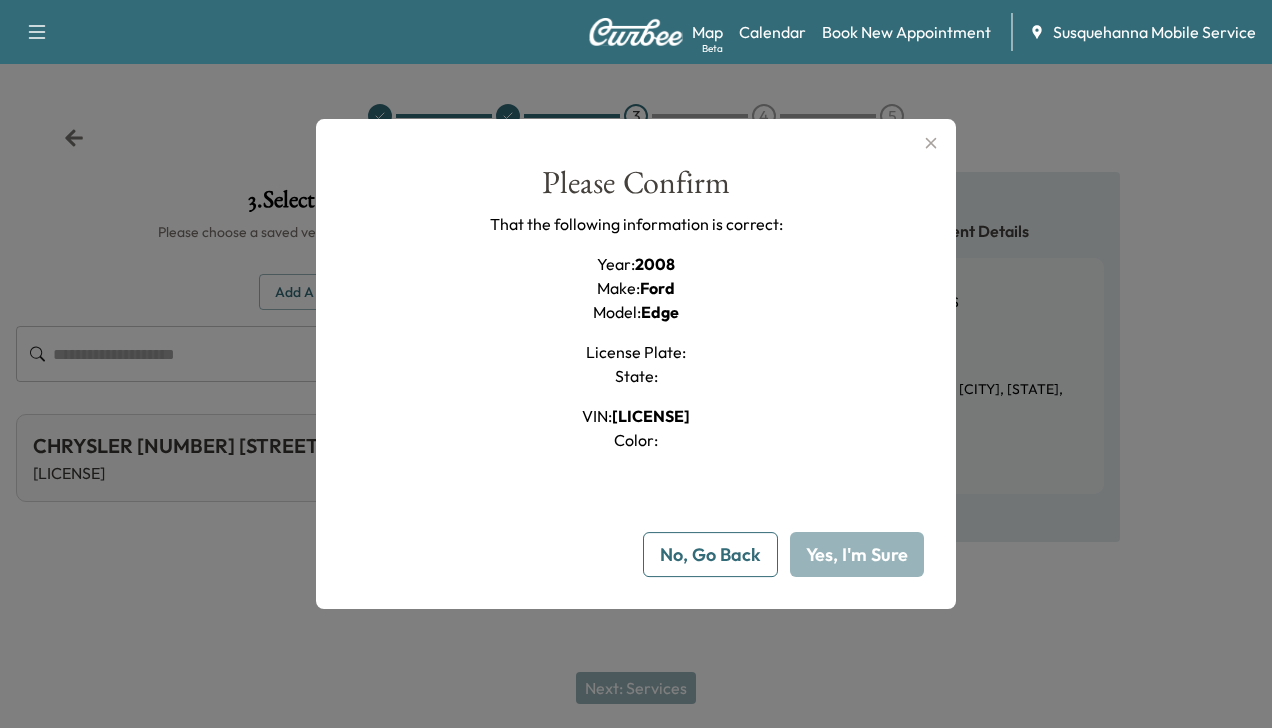 type 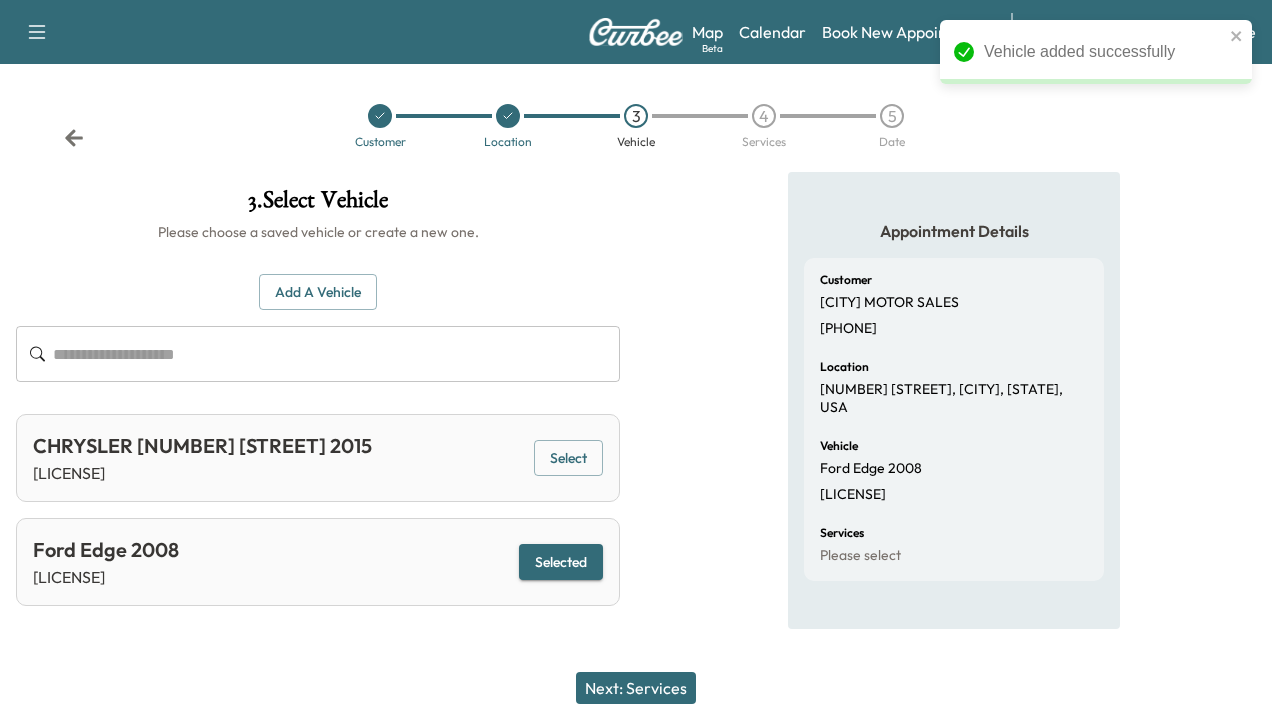 click on "Next: Services" at bounding box center [636, 688] 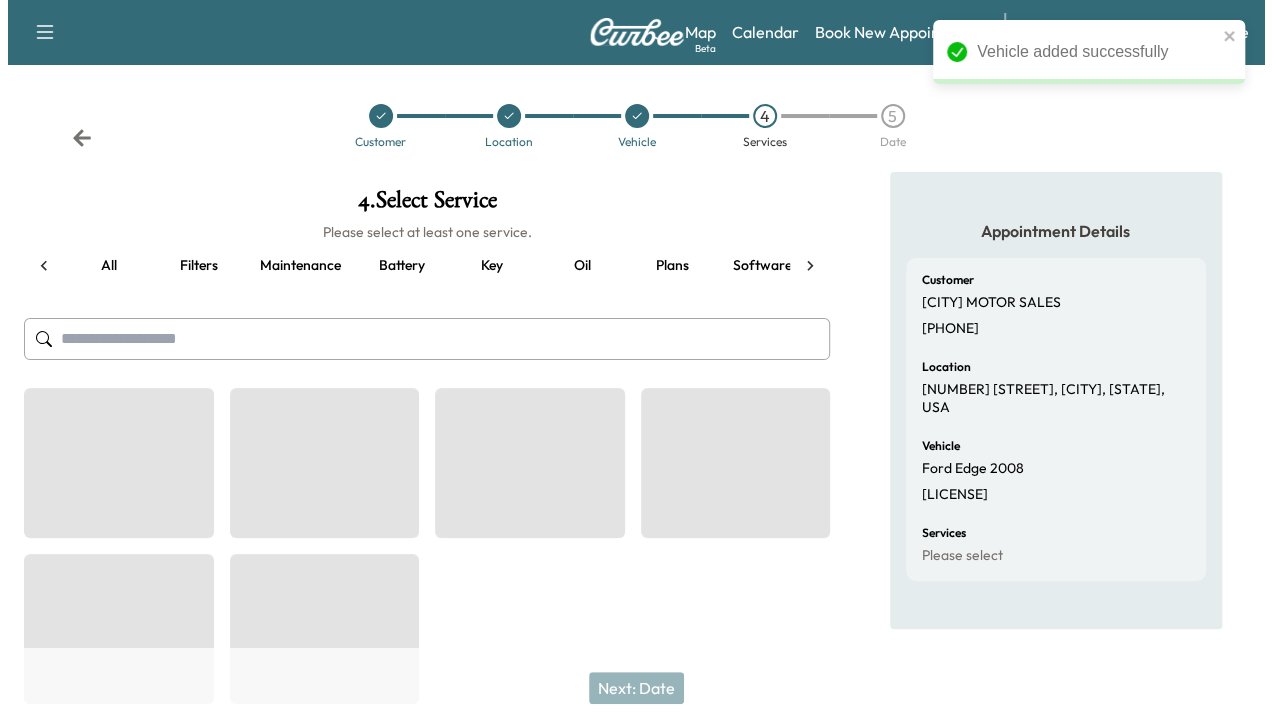 scroll, scrollTop: 0, scrollLeft: 264, axis: horizontal 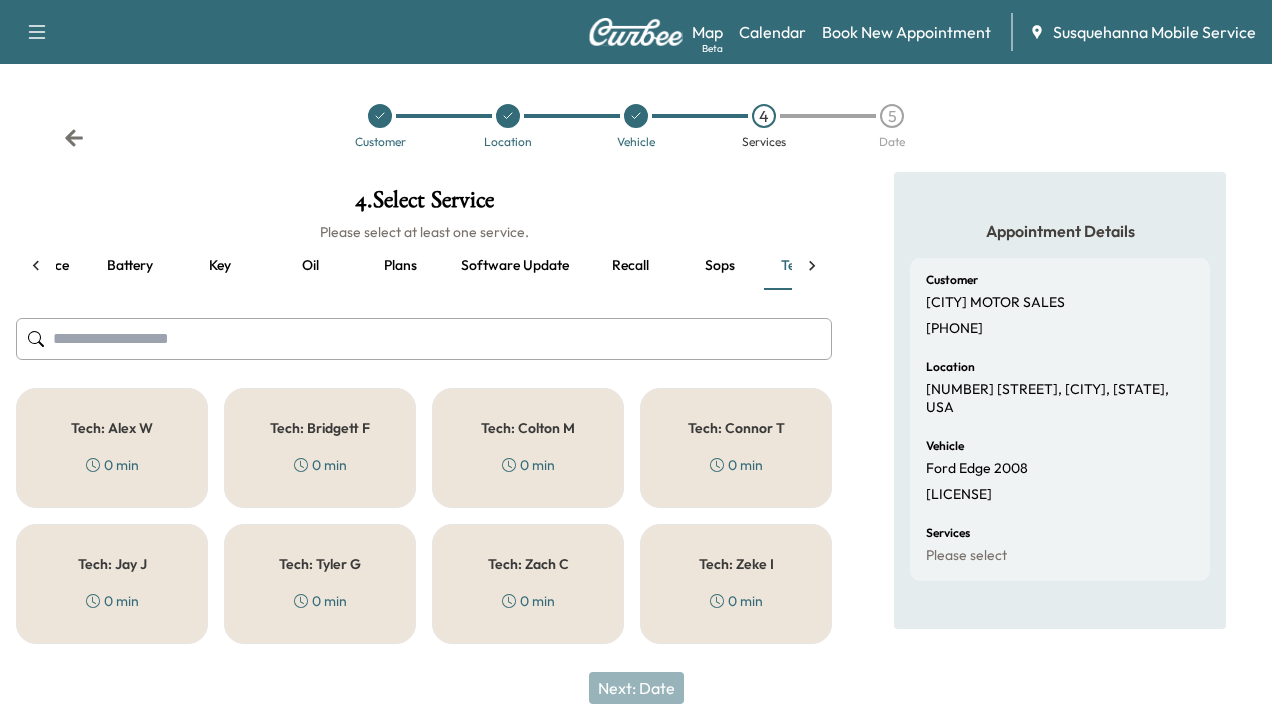 click on "Tech: Colton M" at bounding box center [528, 428] 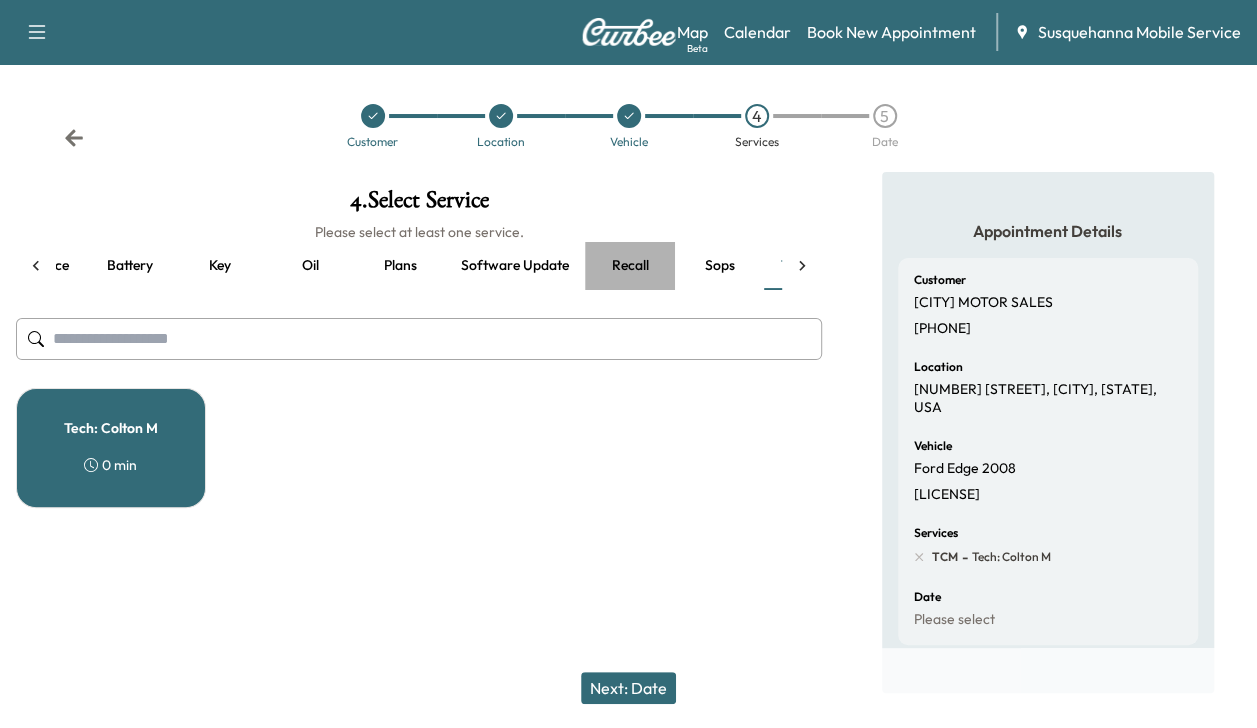 click on "Recall" at bounding box center (630, 266) 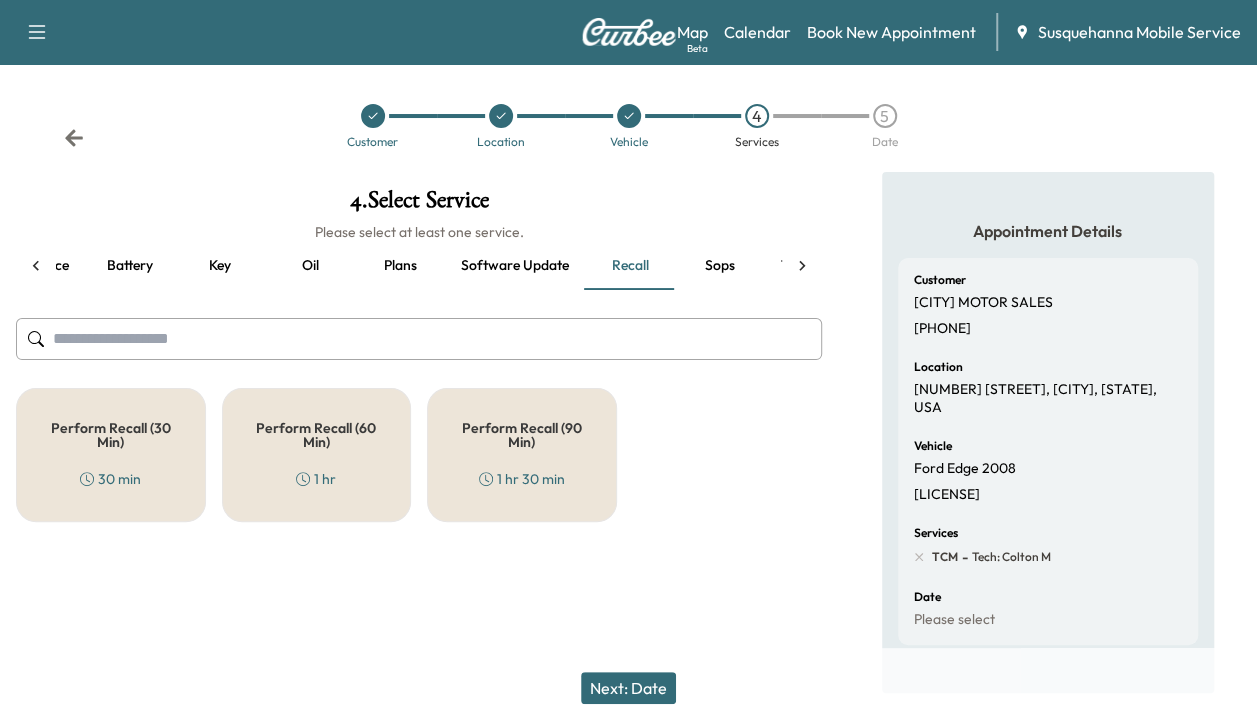click on "Perform Recall (30 Min)" at bounding box center (111, 435) 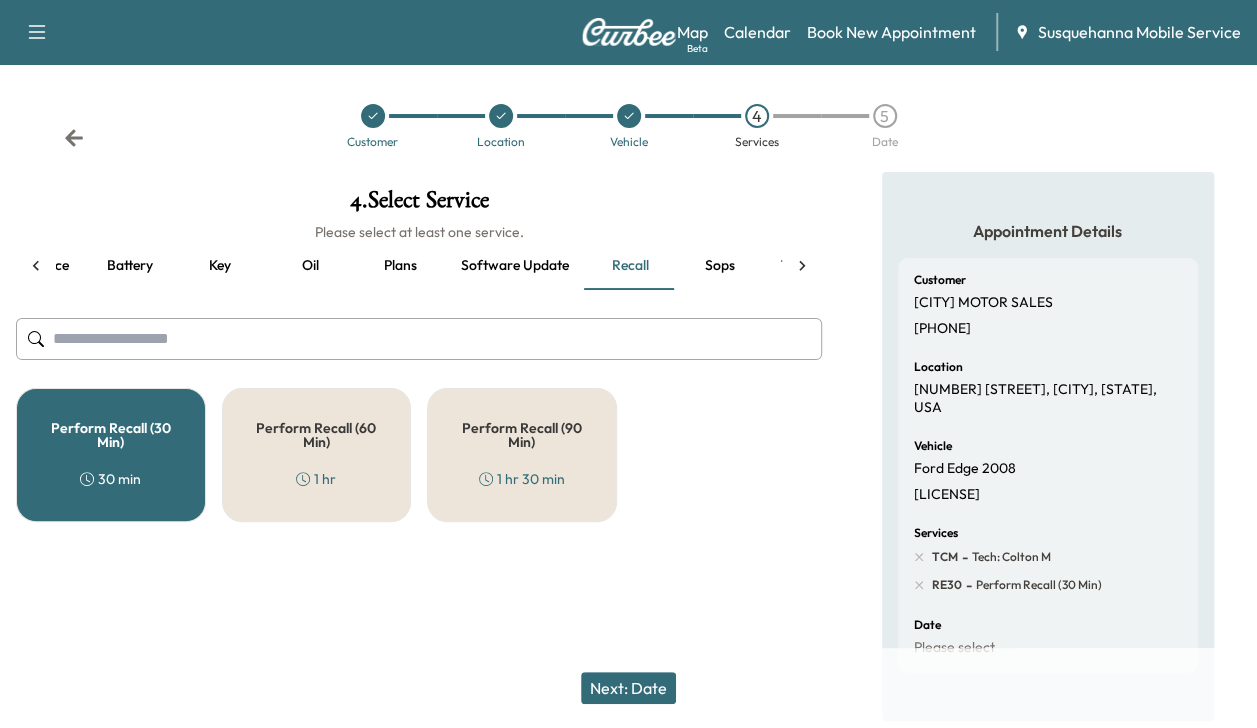 click on "Next: Date" at bounding box center [628, 688] 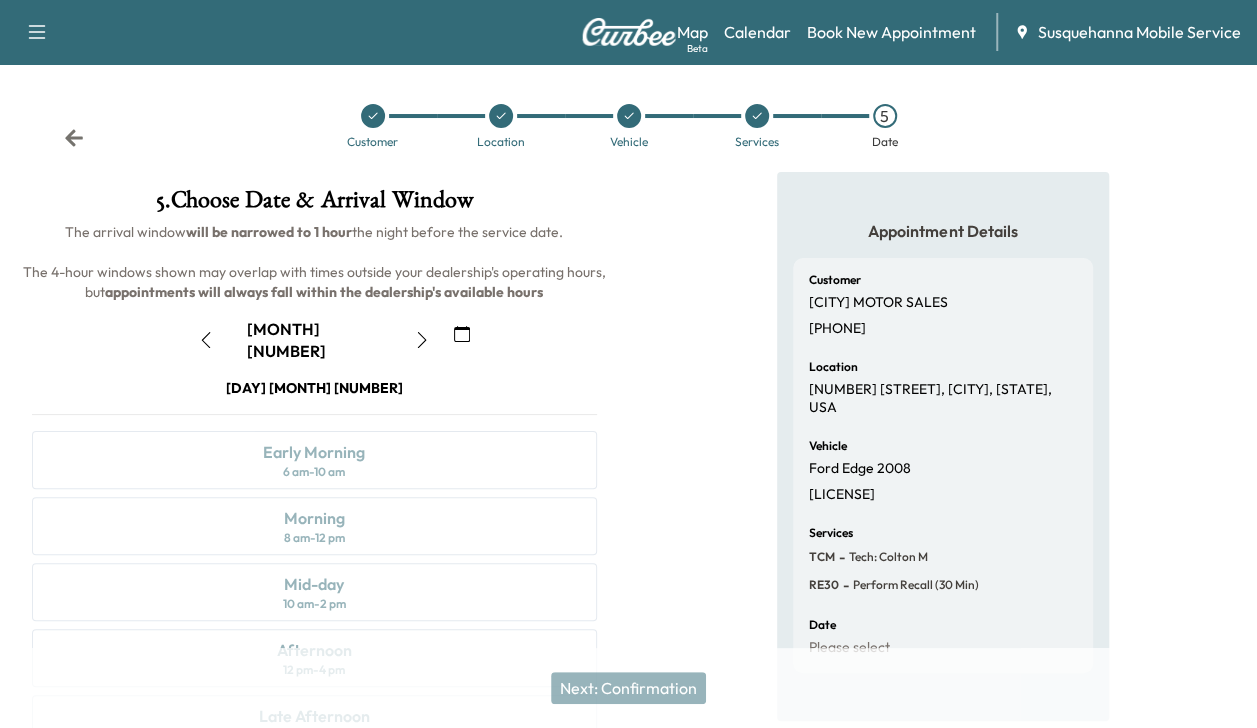 click at bounding box center [422, 340] 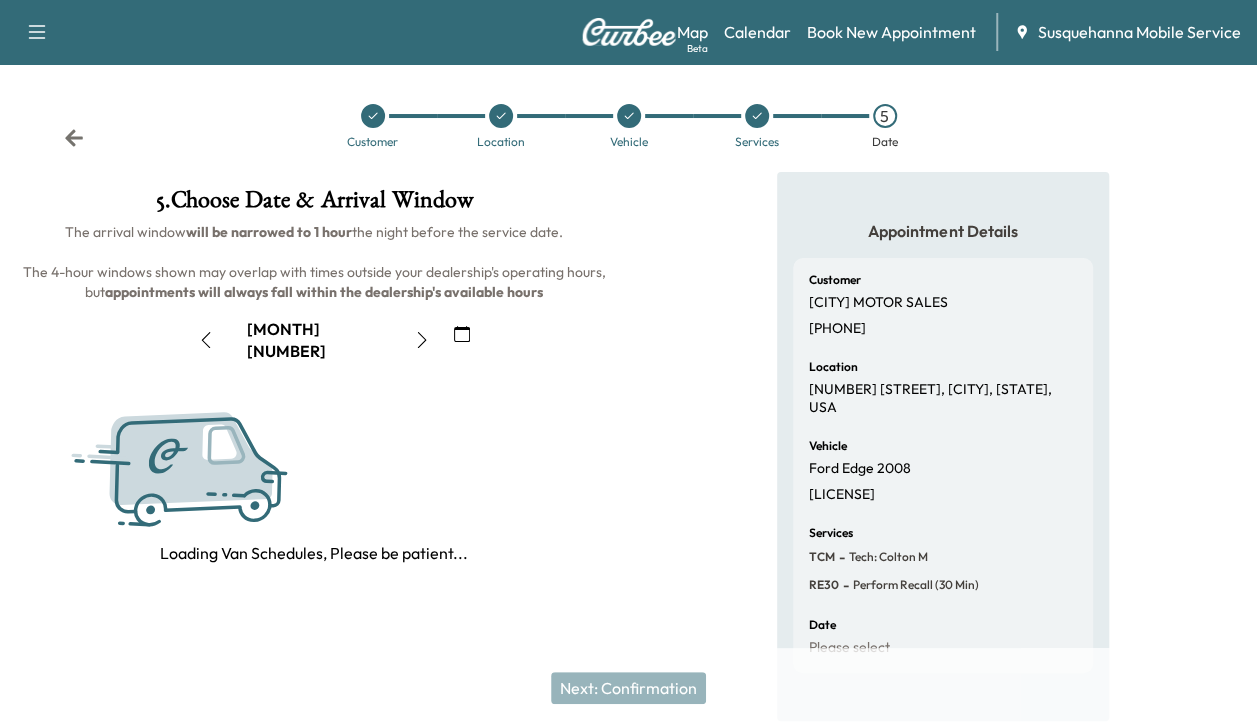 click at bounding box center (422, 340) 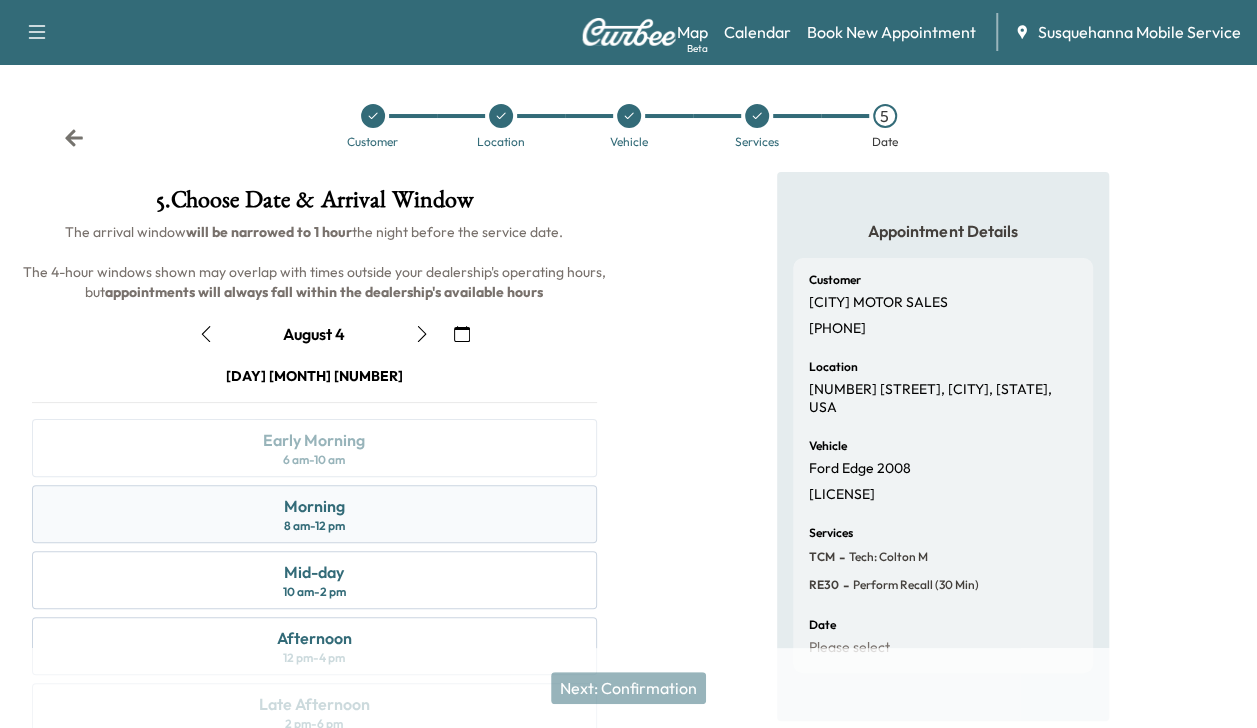 click on "Morning 8 am  -  12 pm" at bounding box center (314, 514) 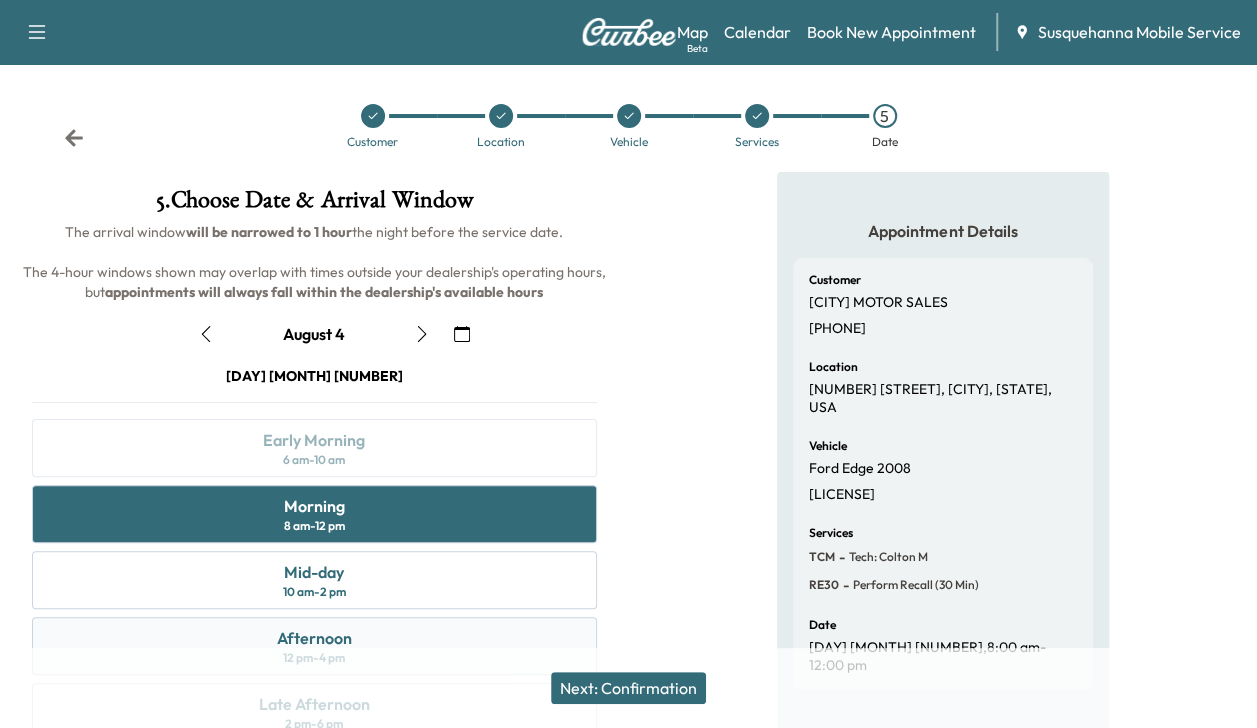 click on "Afternoon 12 pm  -  4 pm" at bounding box center (314, 646) 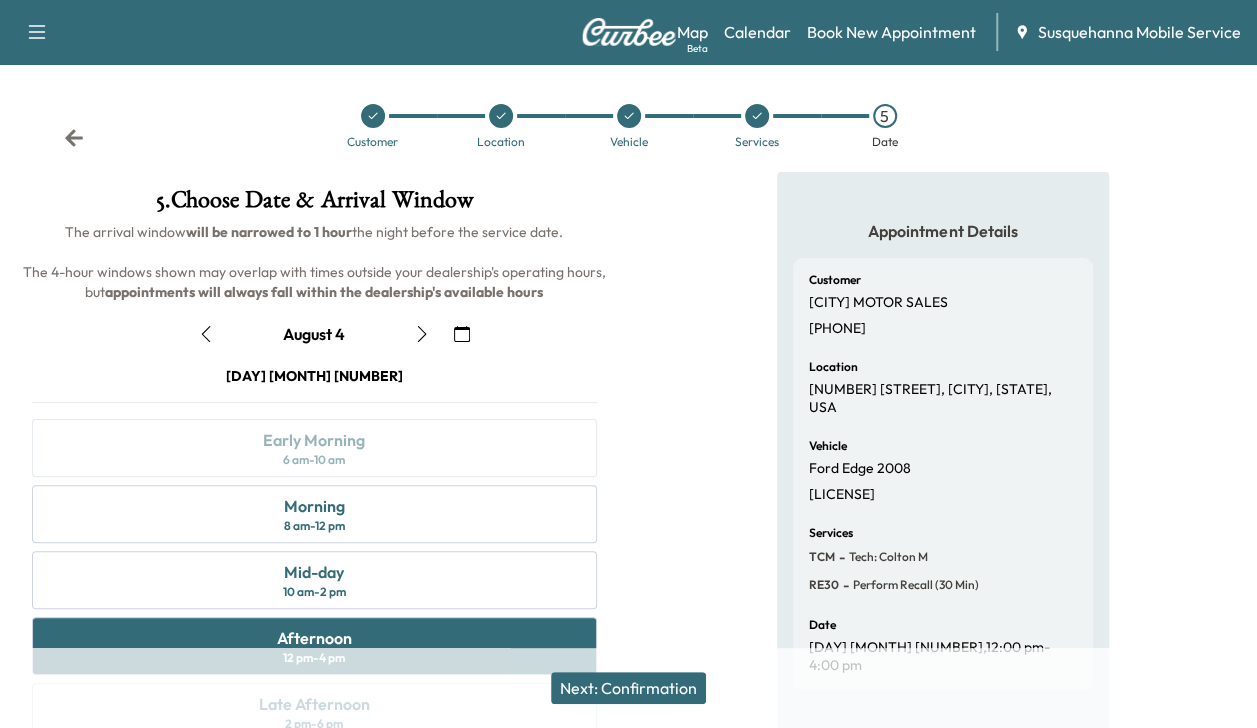 click on "Next: Confirmation" at bounding box center [628, 688] 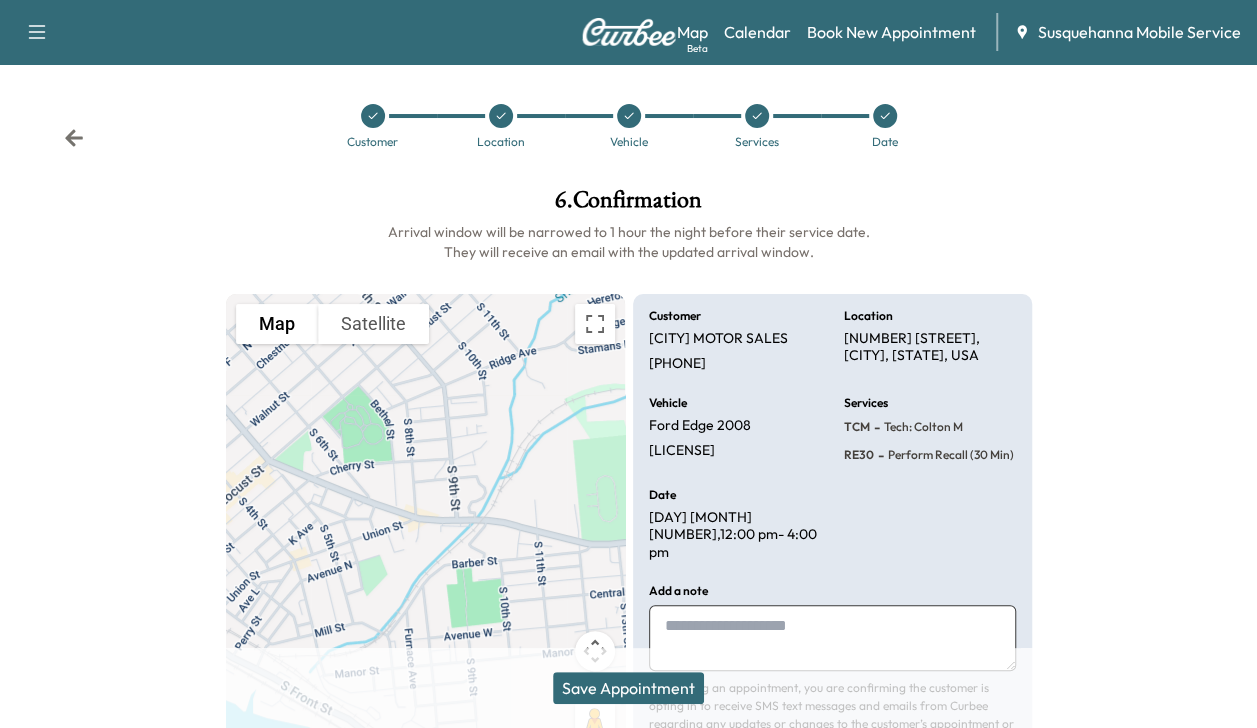 click on "Save Appointment" at bounding box center (628, 688) 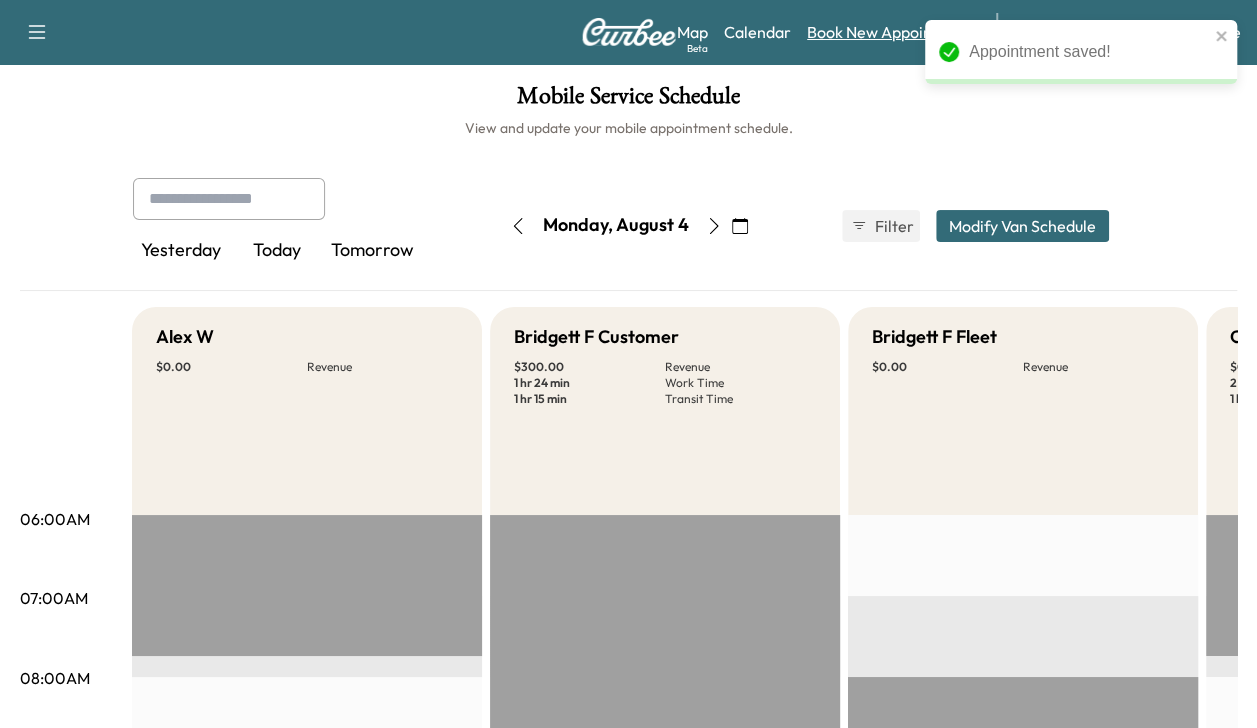 click on "Book New Appointment" at bounding box center [891, 32] 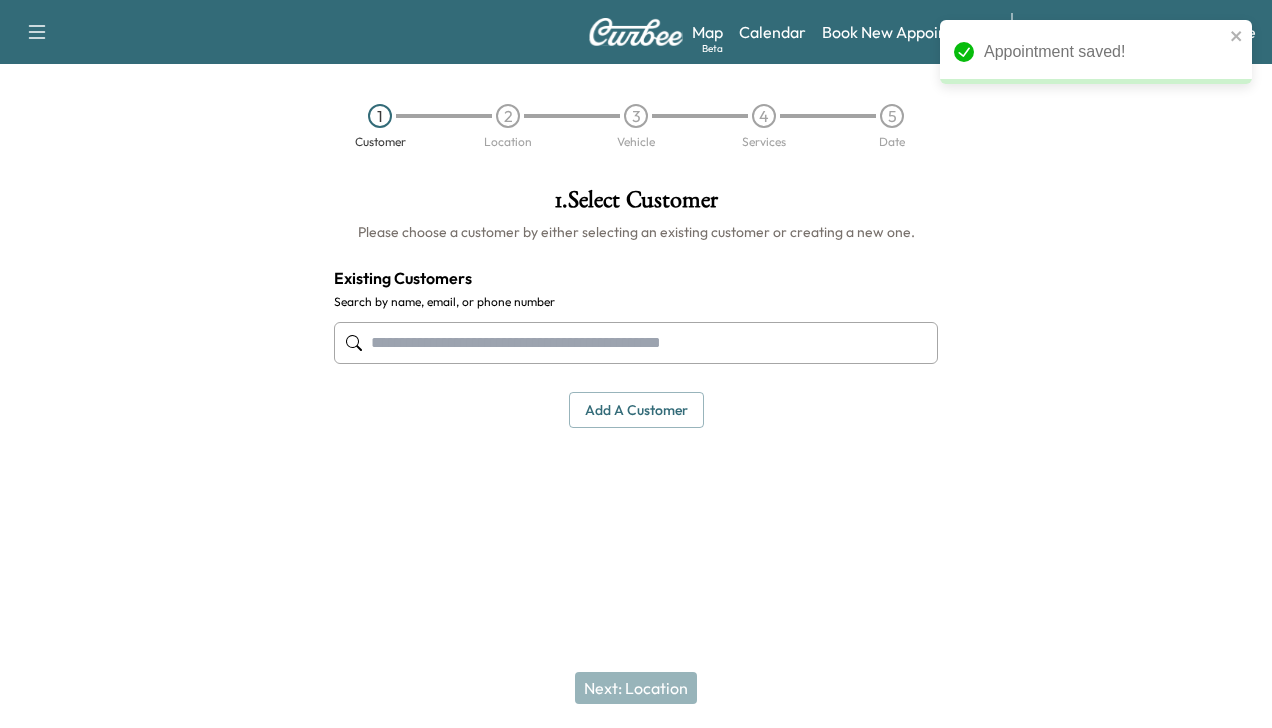 click at bounding box center (636, 343) 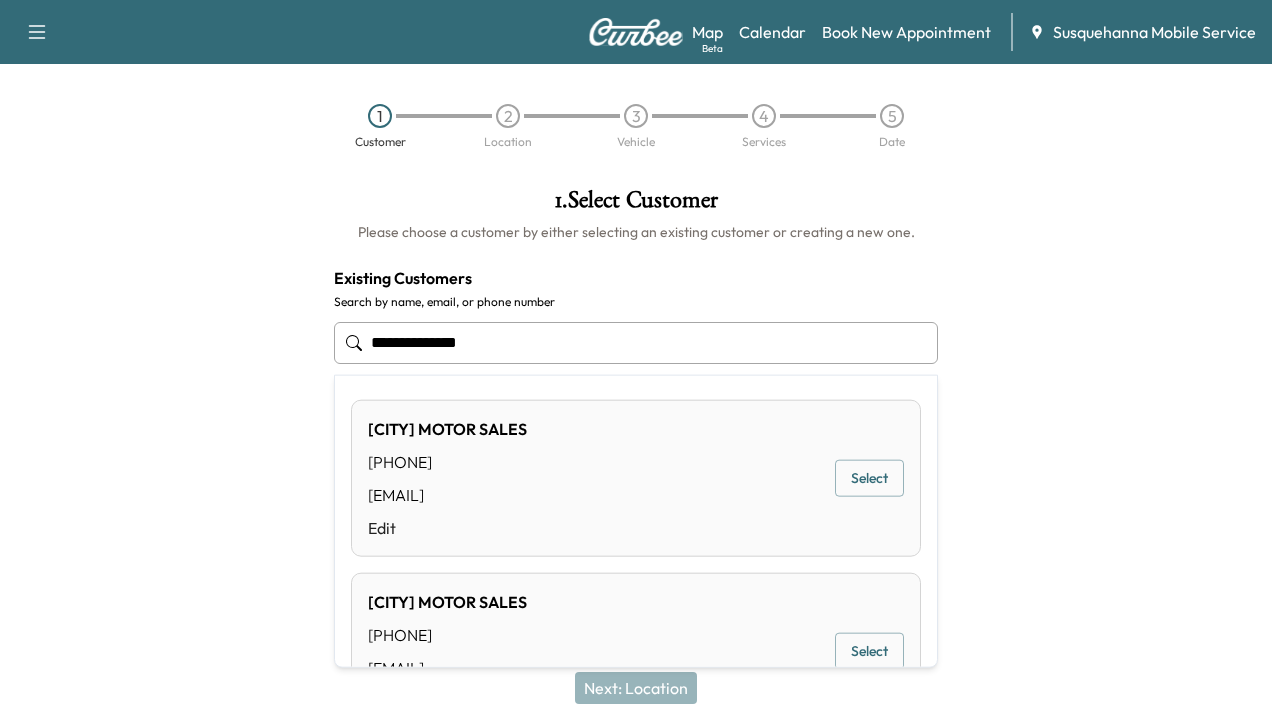 click on "Select" at bounding box center (869, 478) 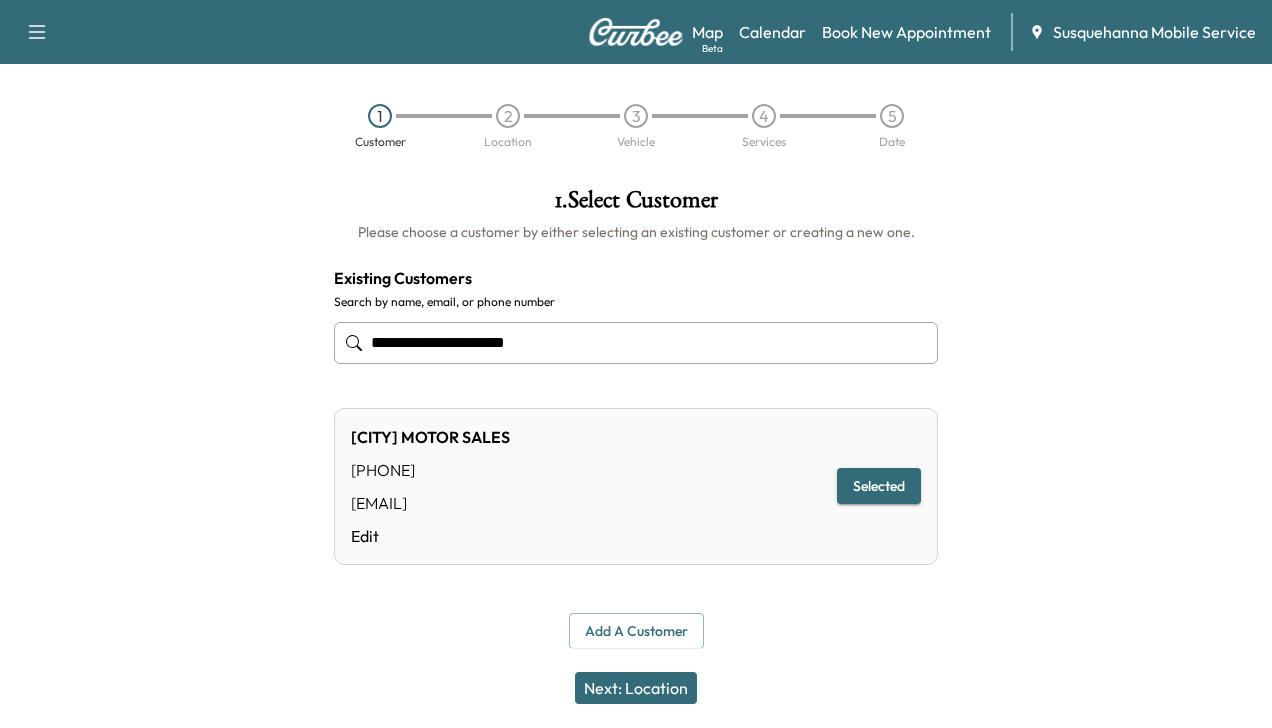 type on "**********" 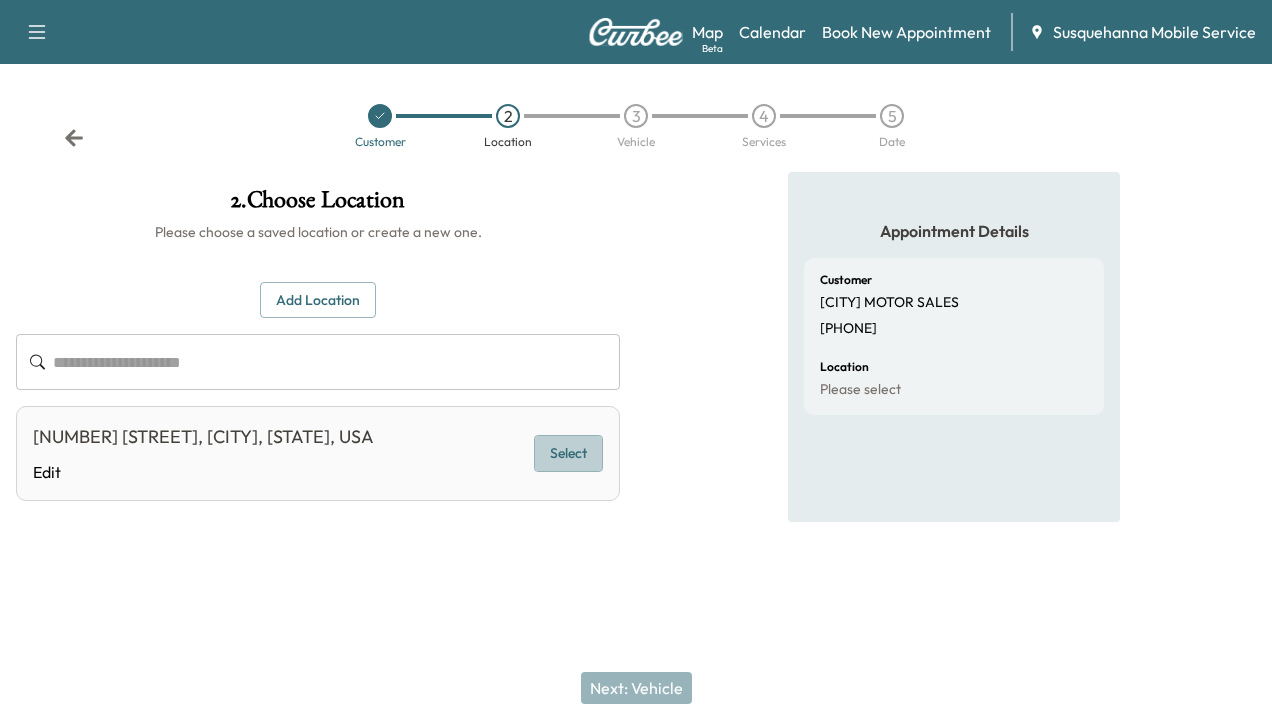 click on "Select" at bounding box center (568, 453) 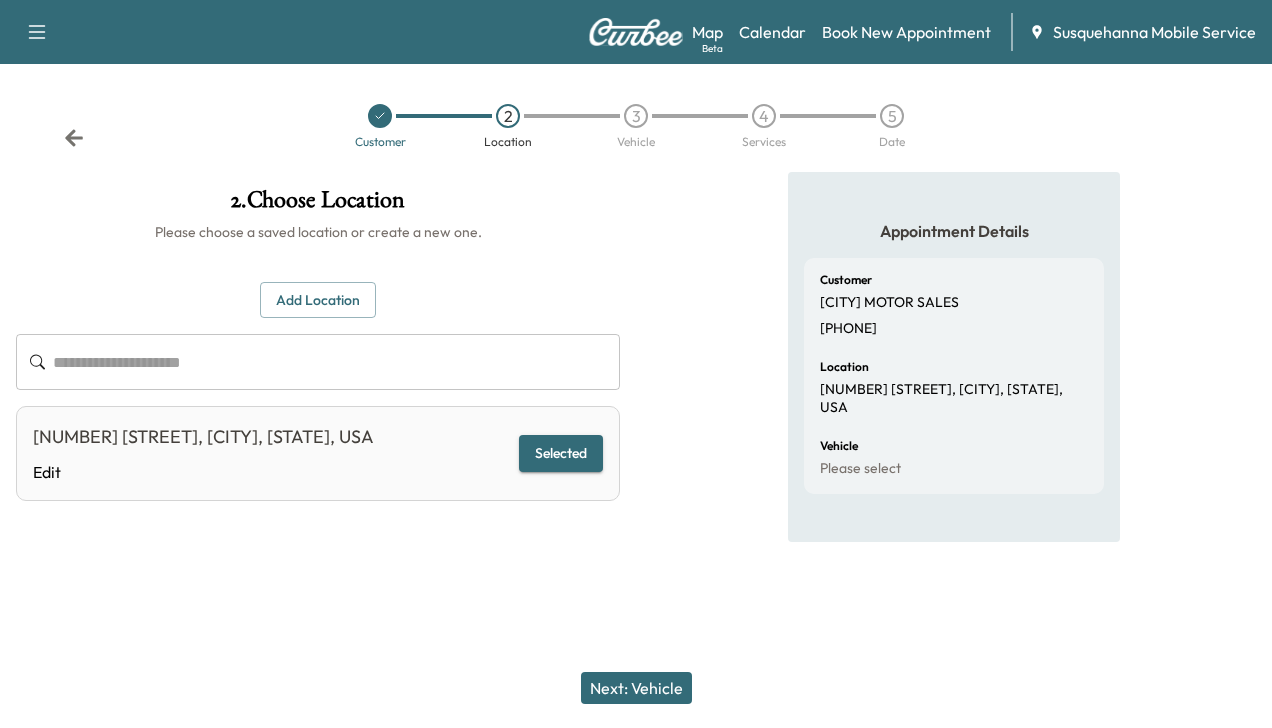 click on "Next: Vehicle" at bounding box center [636, 688] 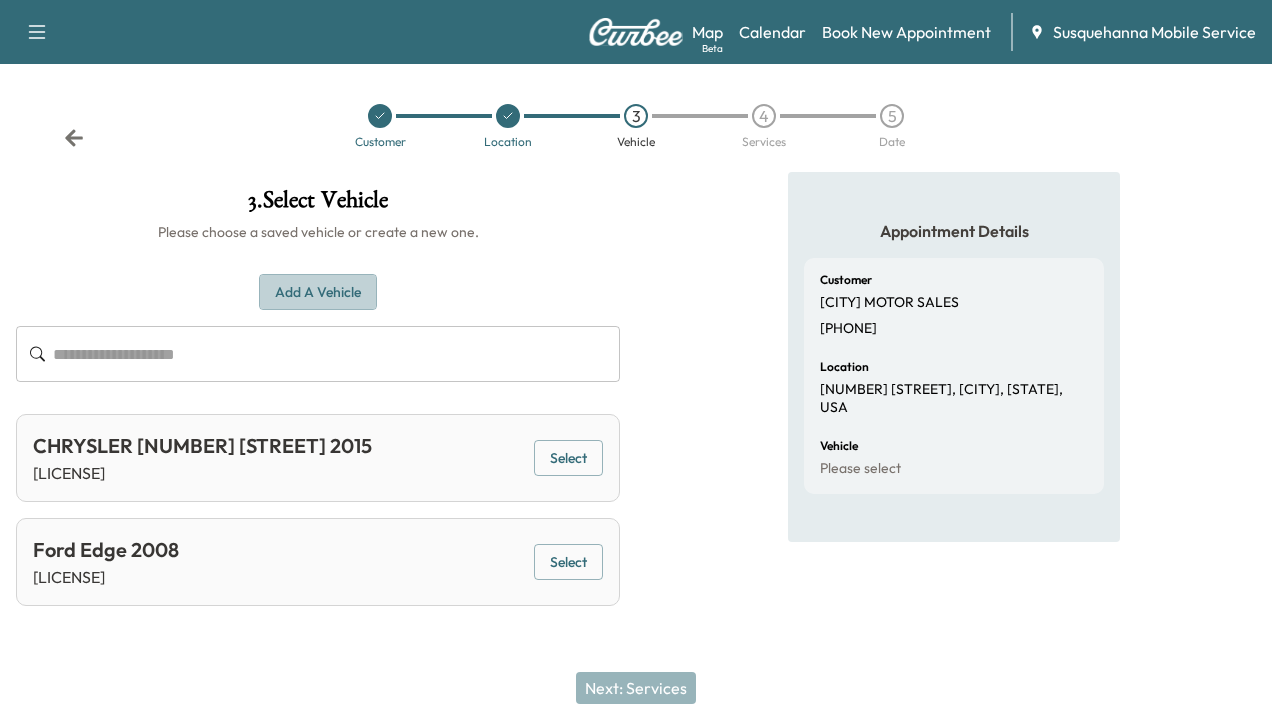 click on "Add a Vehicle" at bounding box center (318, 292) 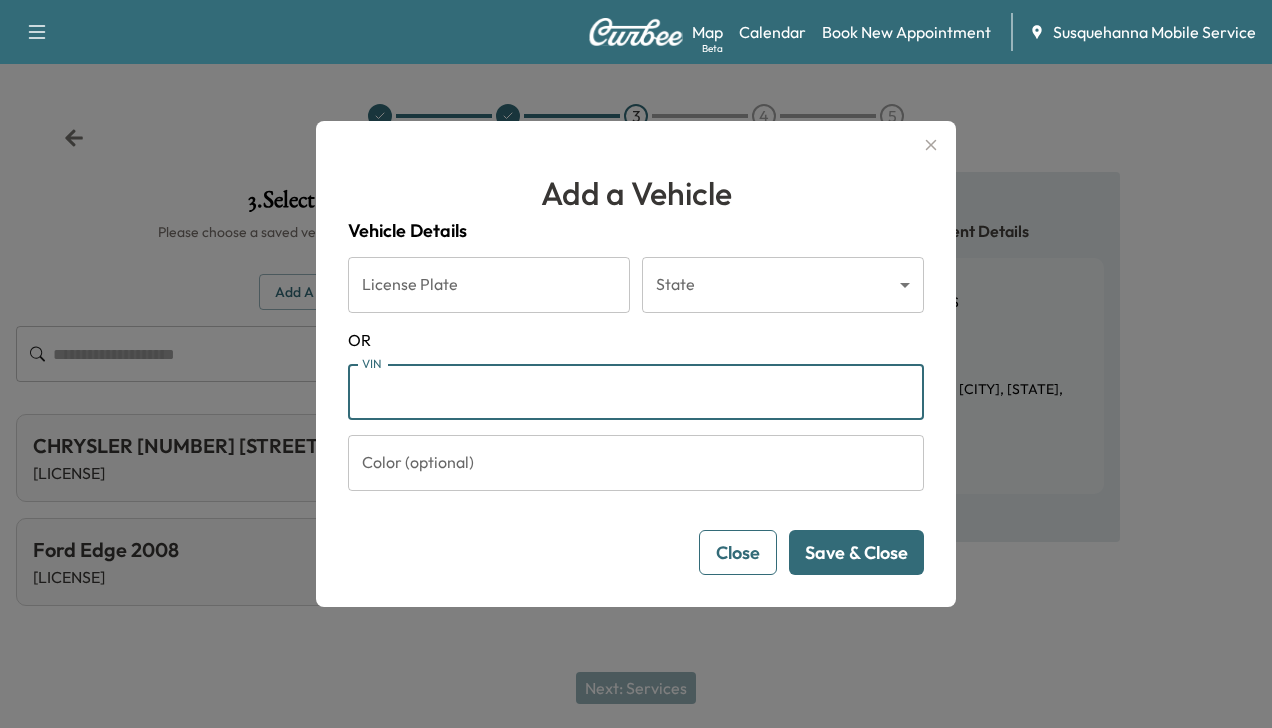 click on "VIN" at bounding box center [636, 392] 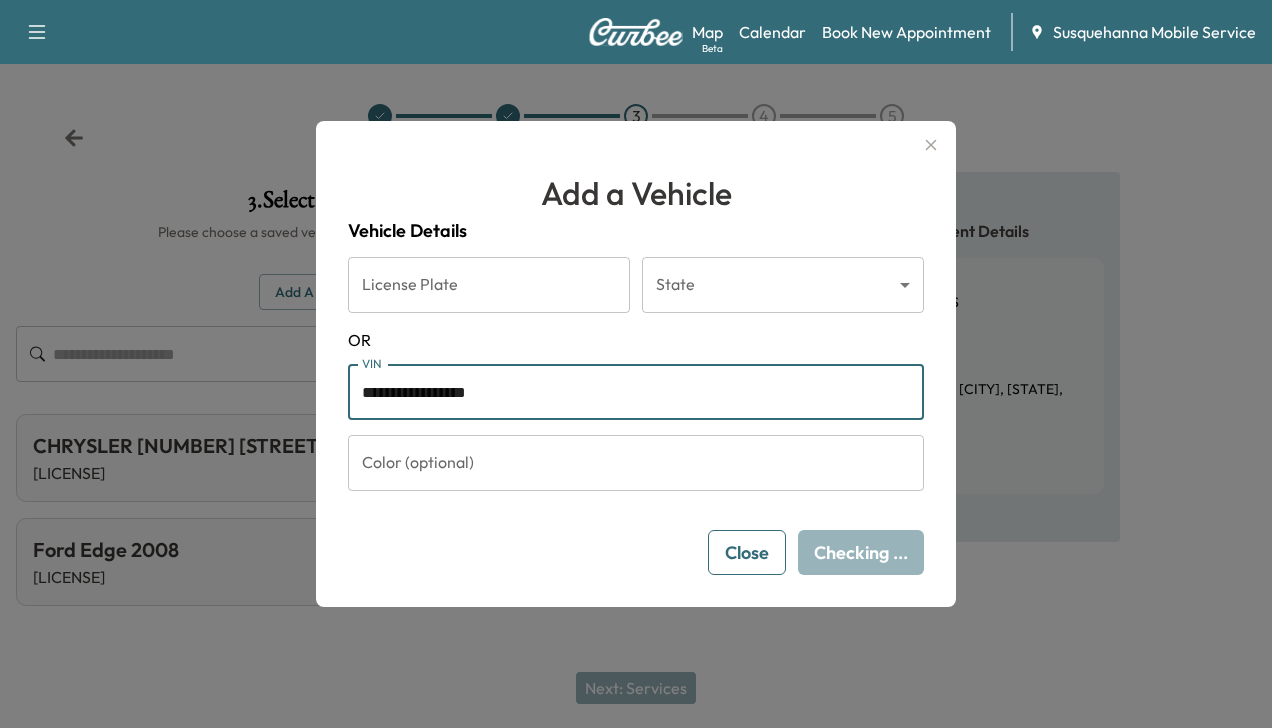 type on "**********" 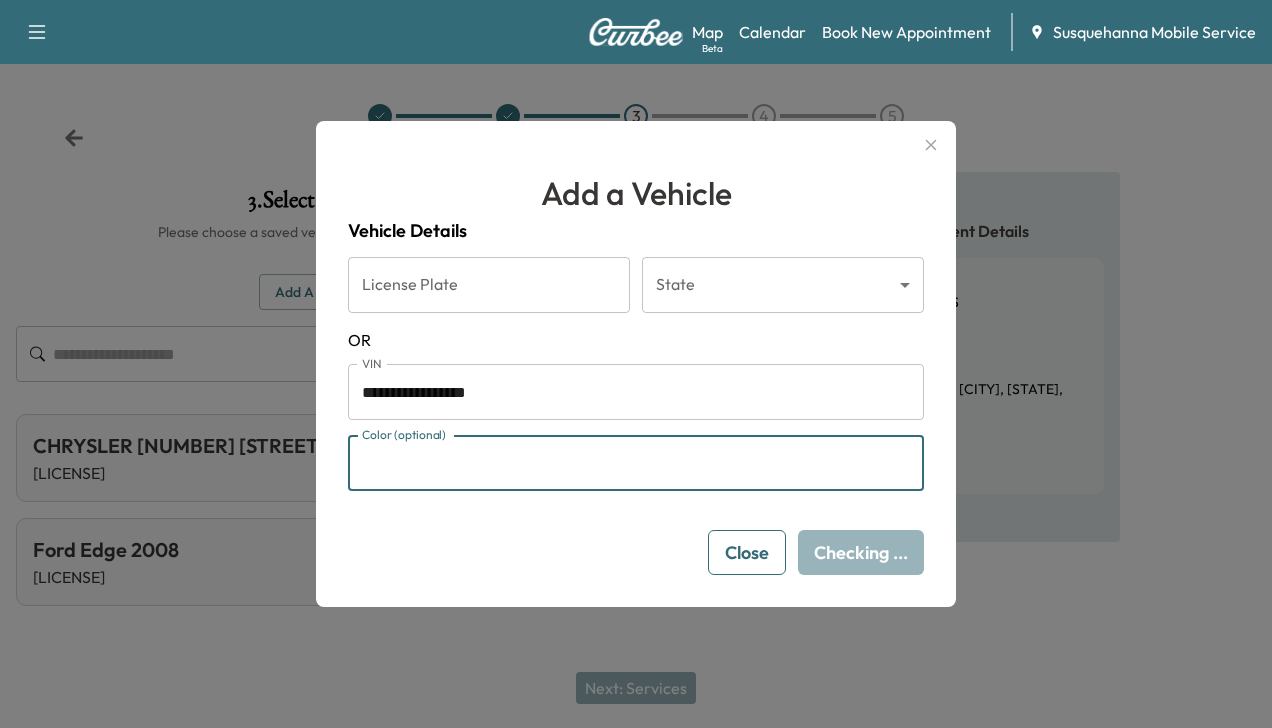 click on "Color (optional)" at bounding box center (636, 463) 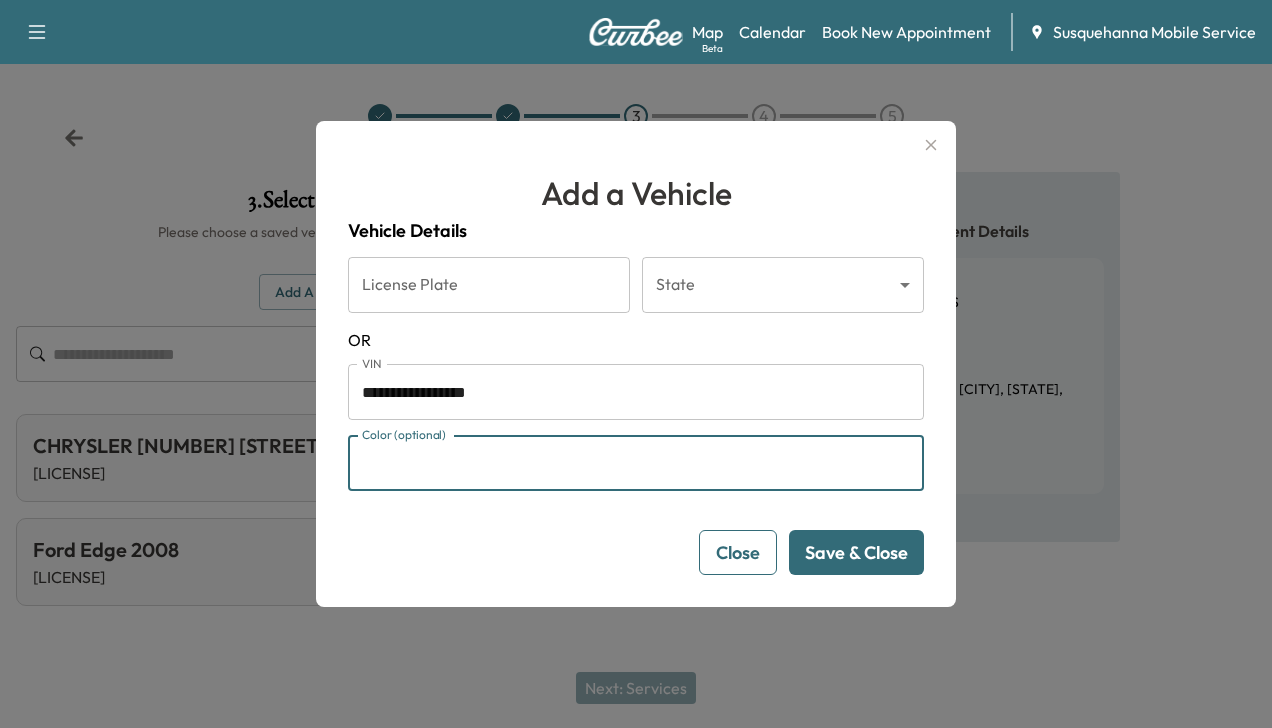 type on "*****" 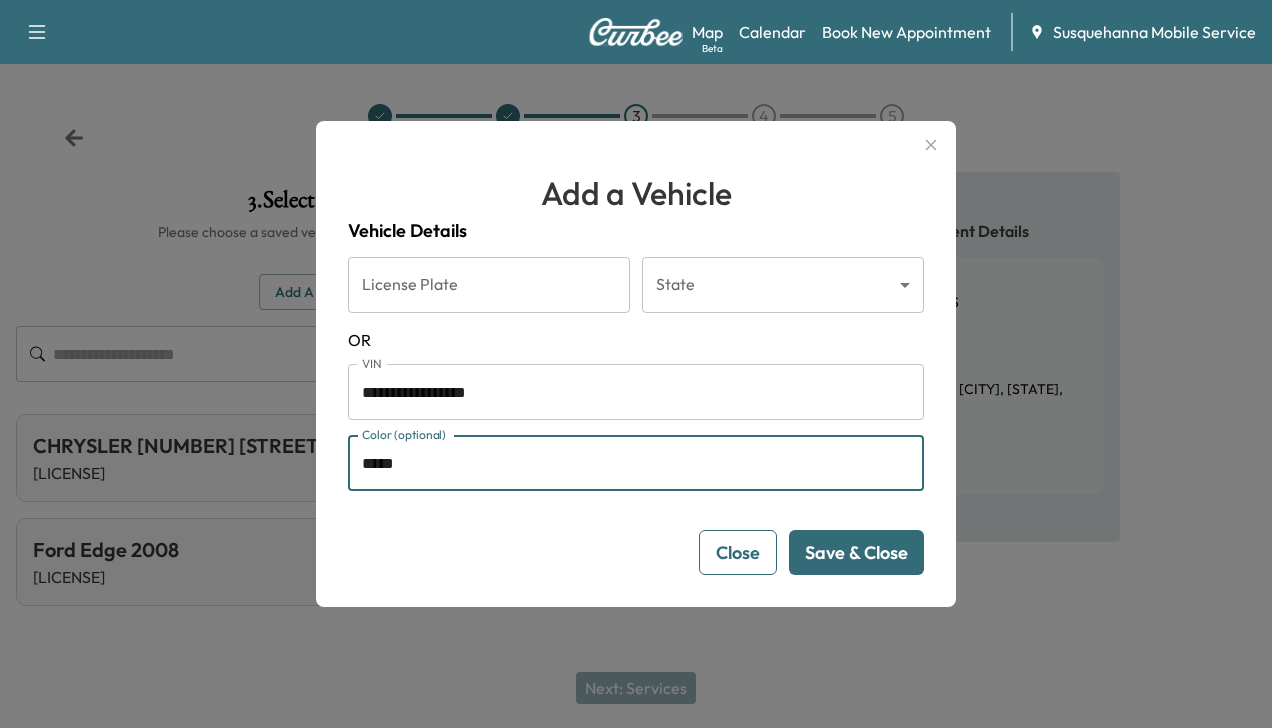 click on "Save & Close" at bounding box center [856, 552] 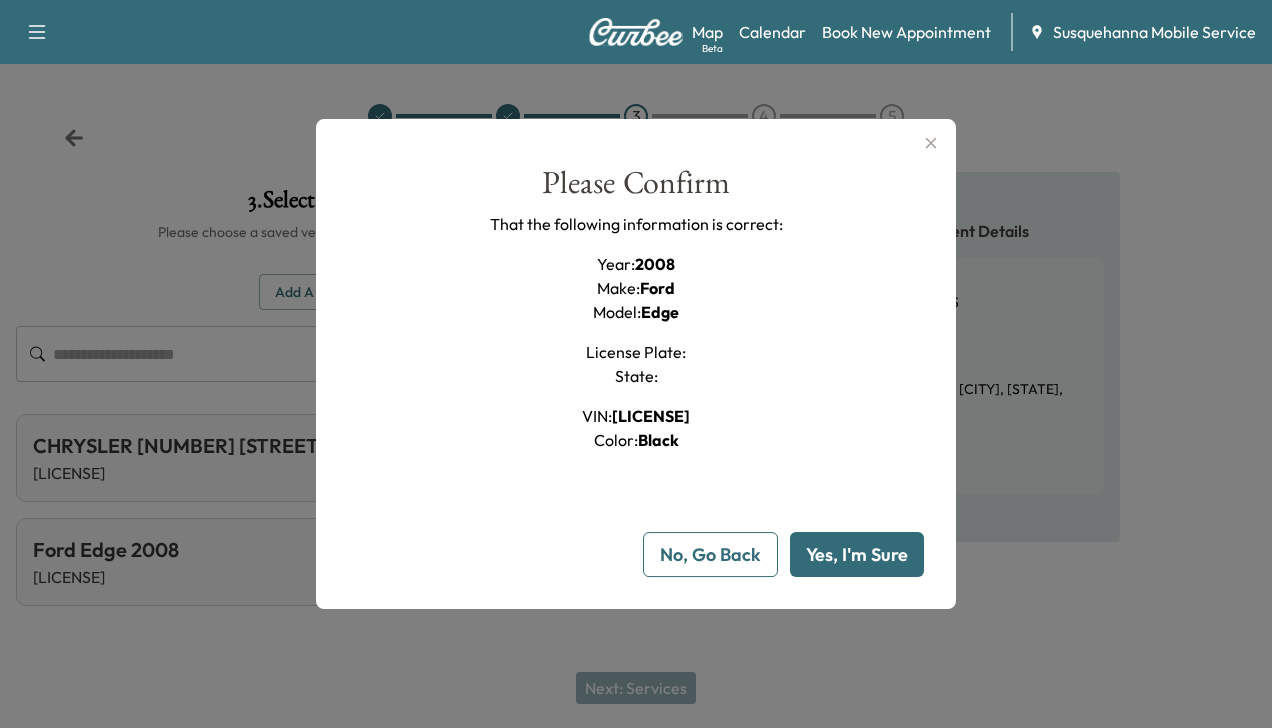 click on "Yes, I'm Sure" at bounding box center [857, 554] 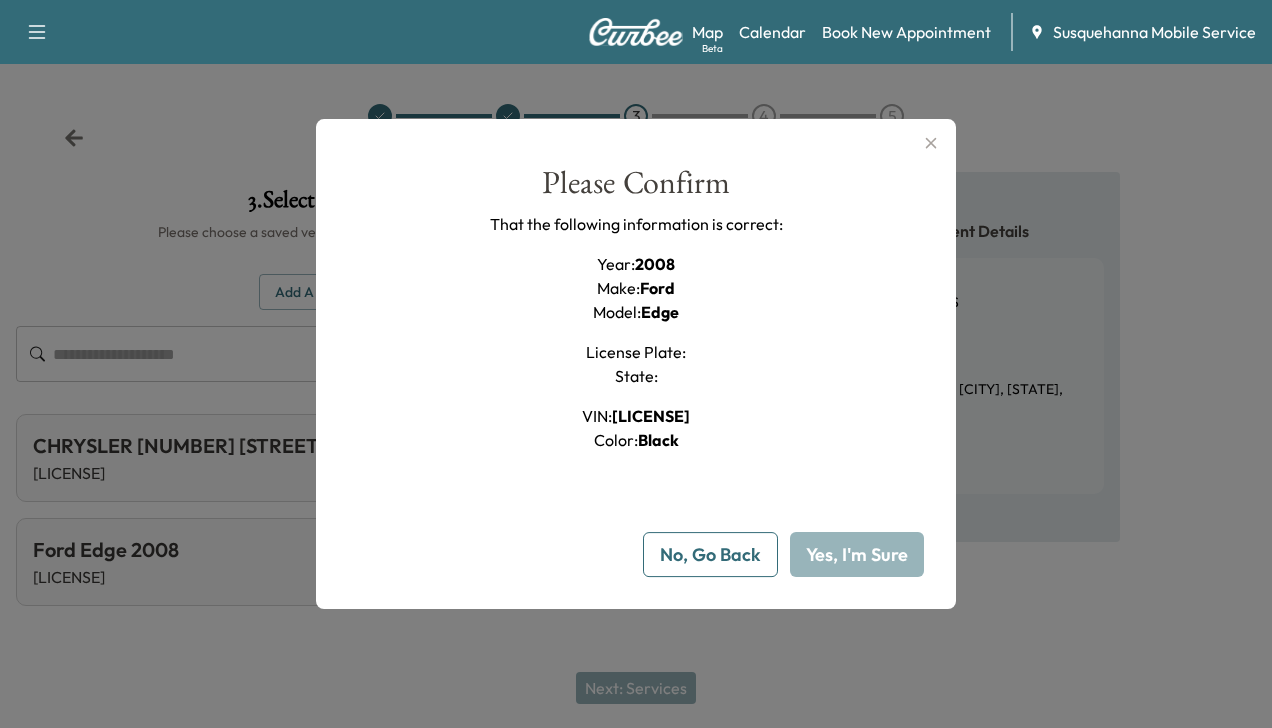 type 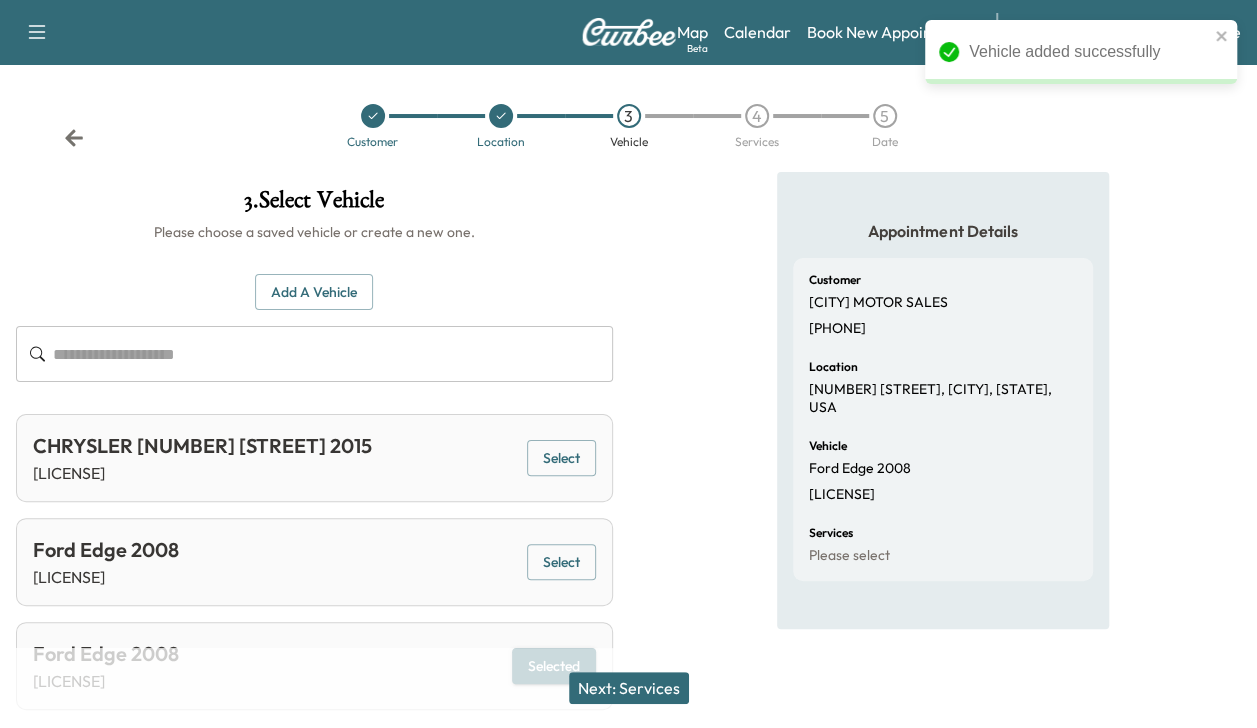 click on "Next: Services" at bounding box center (629, 688) 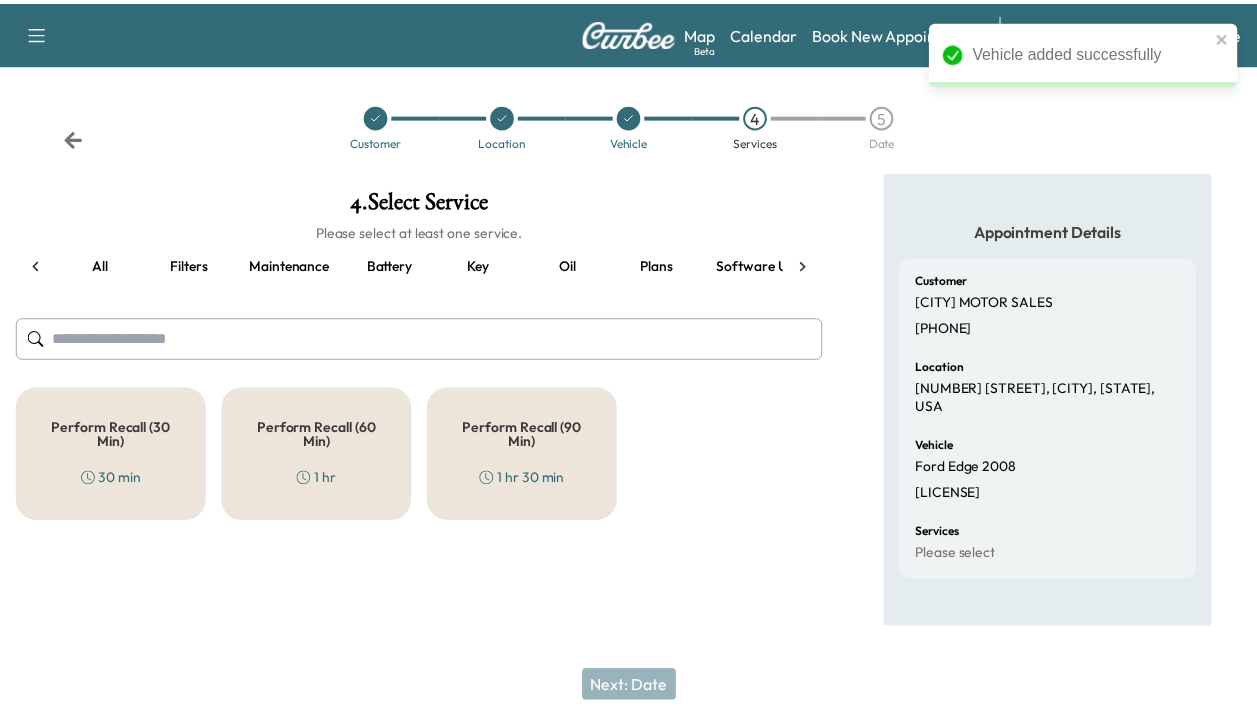 scroll, scrollTop: 0, scrollLeft: 66, axis: horizontal 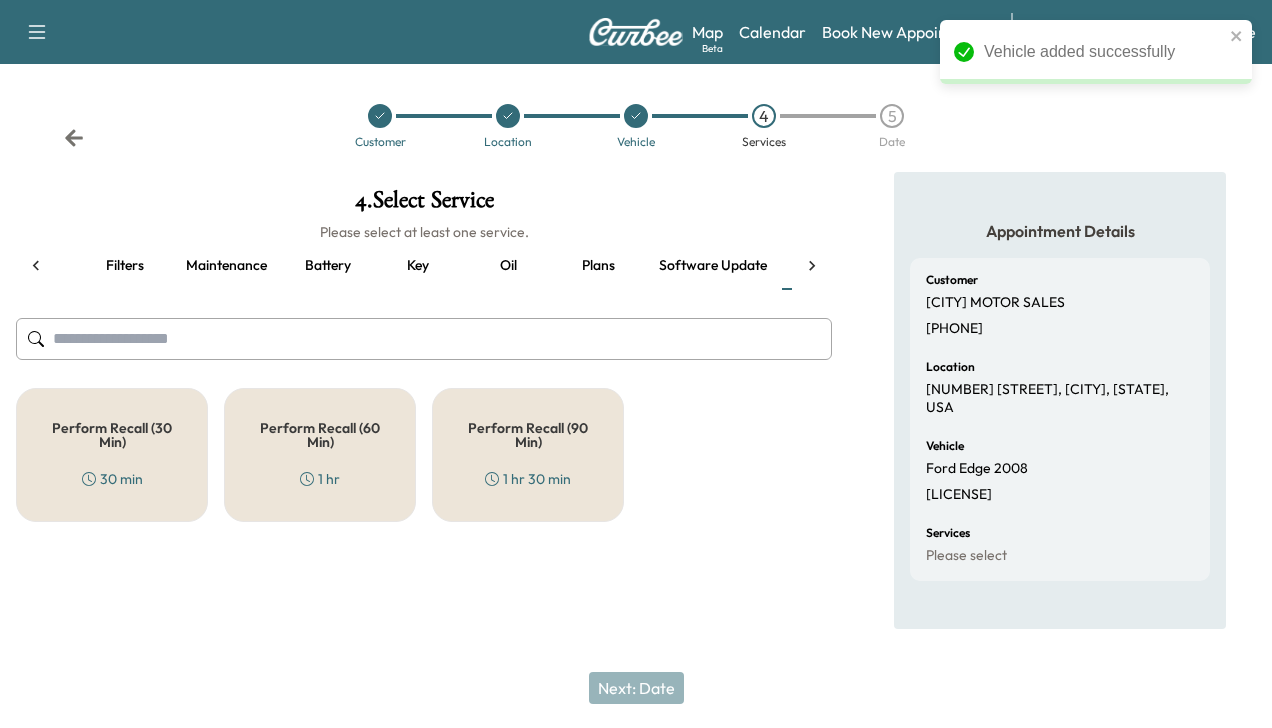 click on "Perform Recall (30 Min) 30 min" at bounding box center [112, 455] 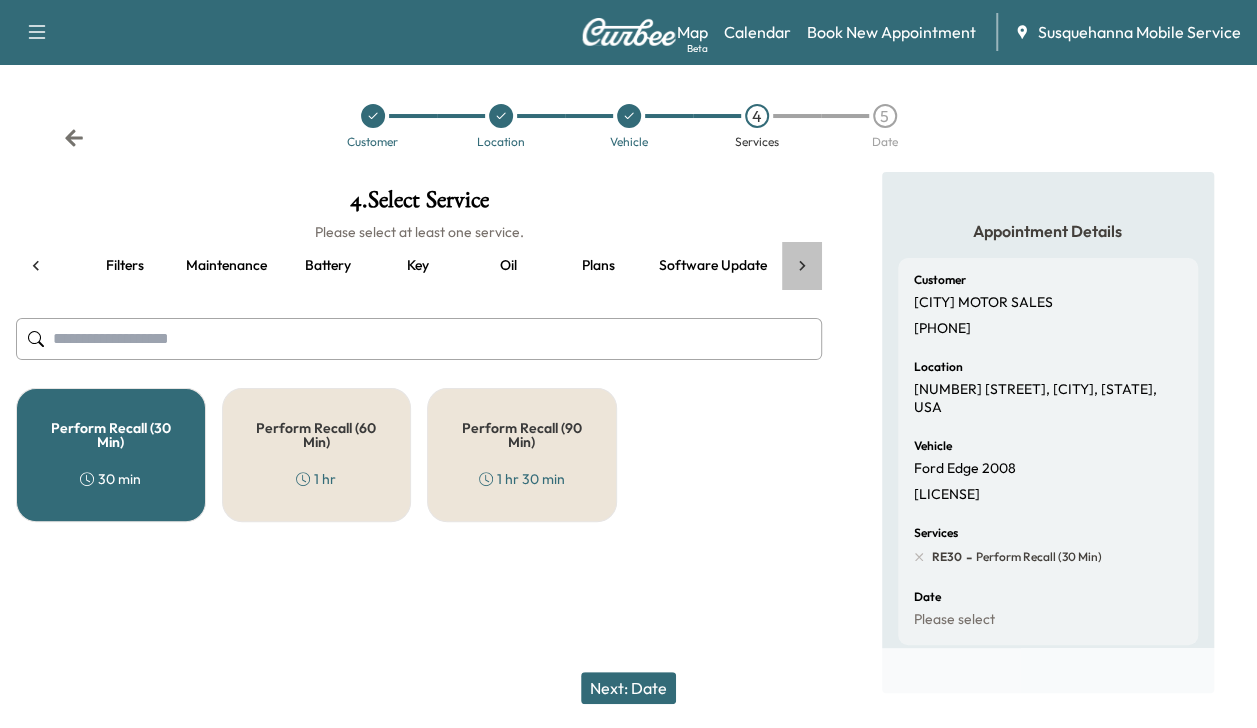 click 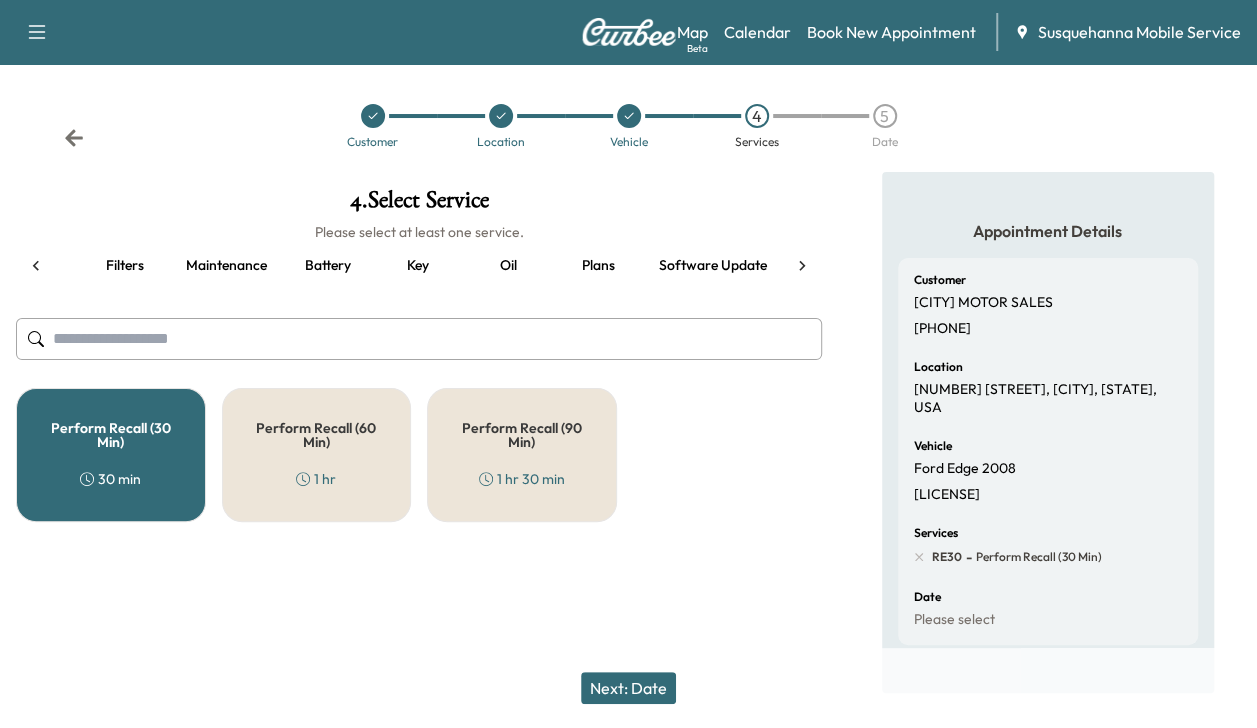 scroll, scrollTop: 0, scrollLeft: 344, axis: horizontal 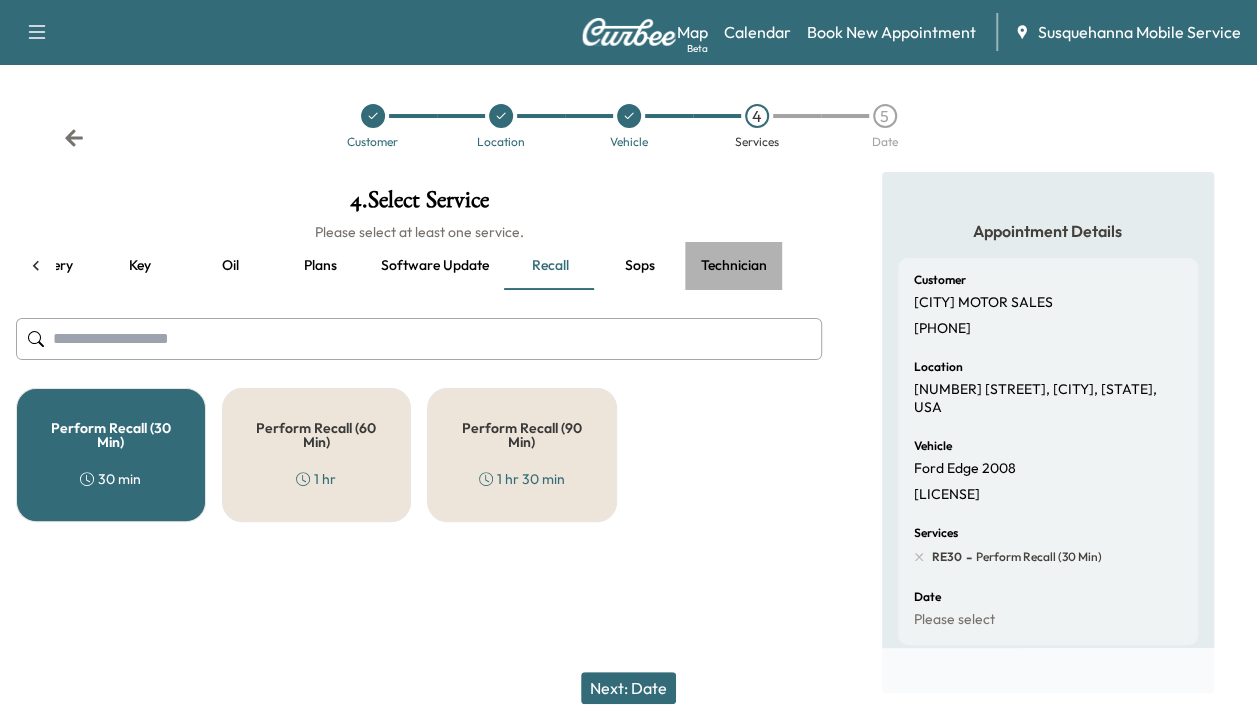 click on "Technician" at bounding box center (734, 266) 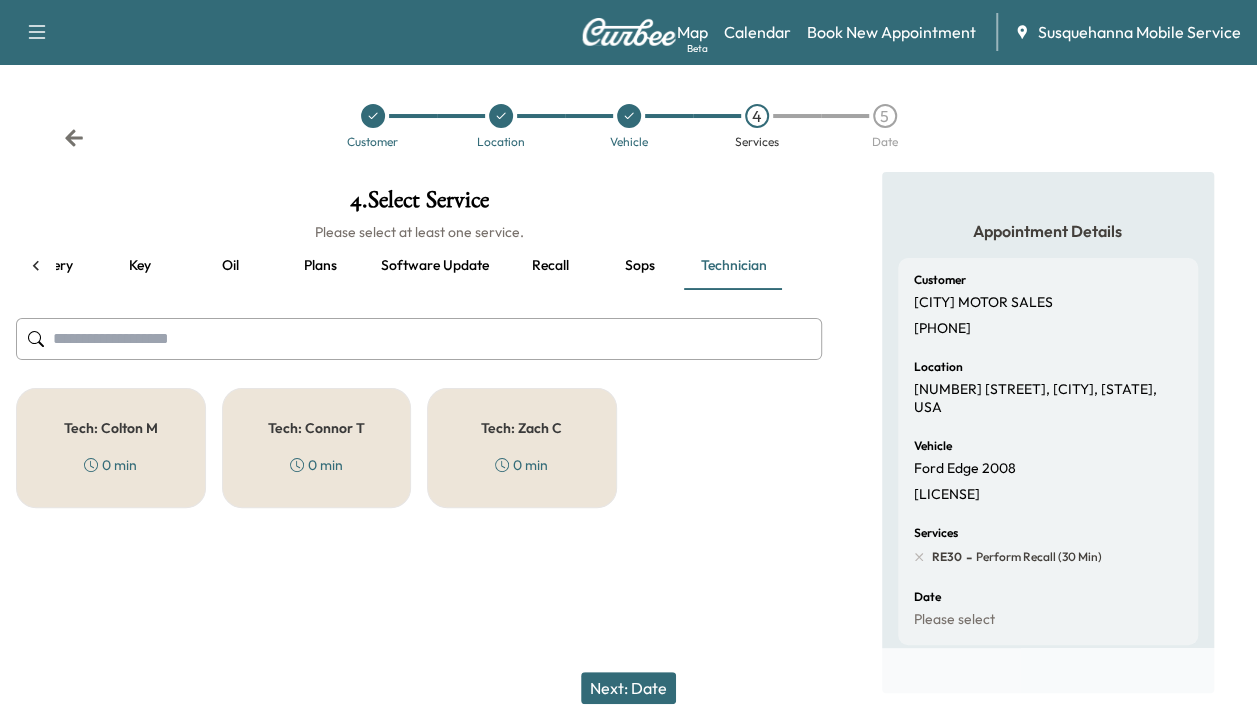 click on "Tech: [FIRST] M 0 min" at bounding box center (111, 448) 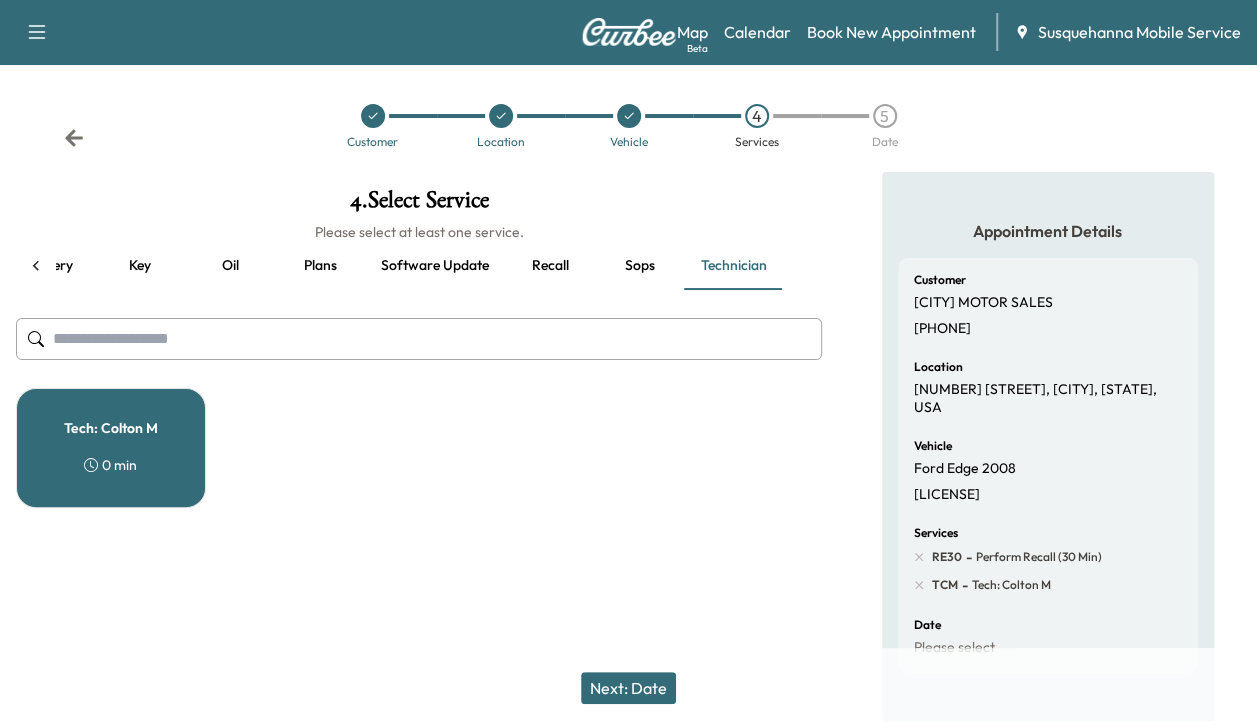 click on "Next: Date" at bounding box center [628, 688] 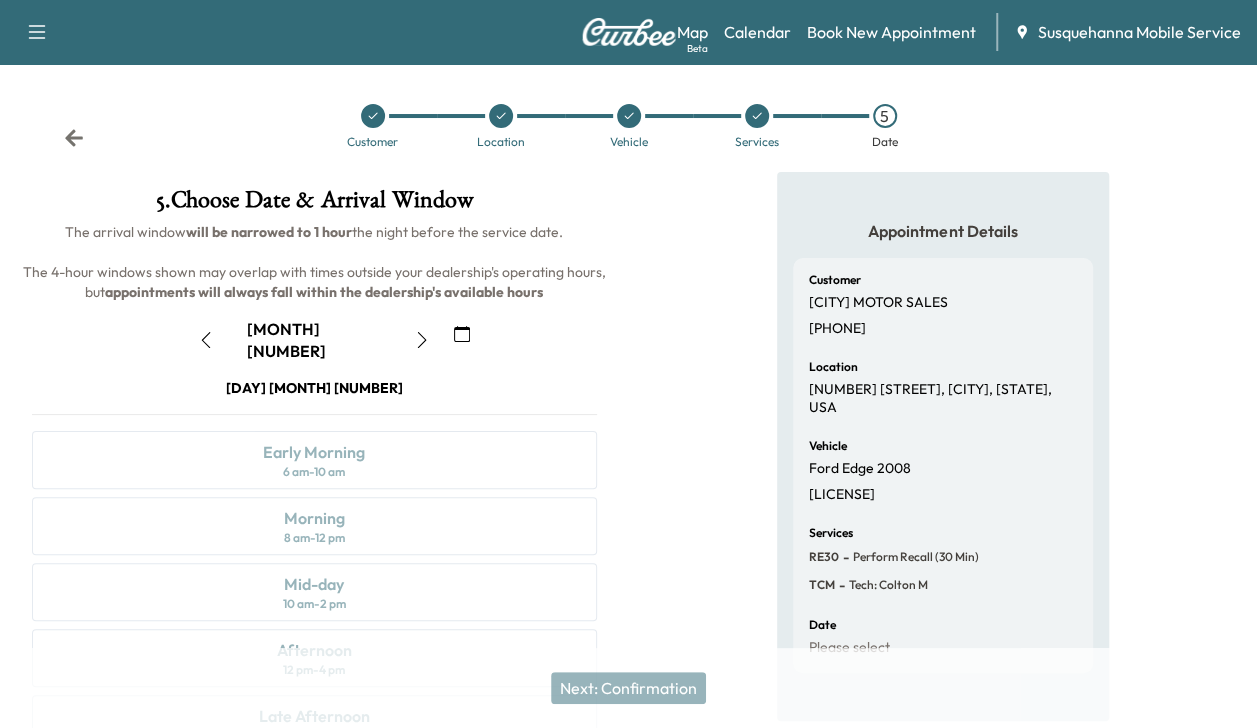 click at bounding box center (422, 340) 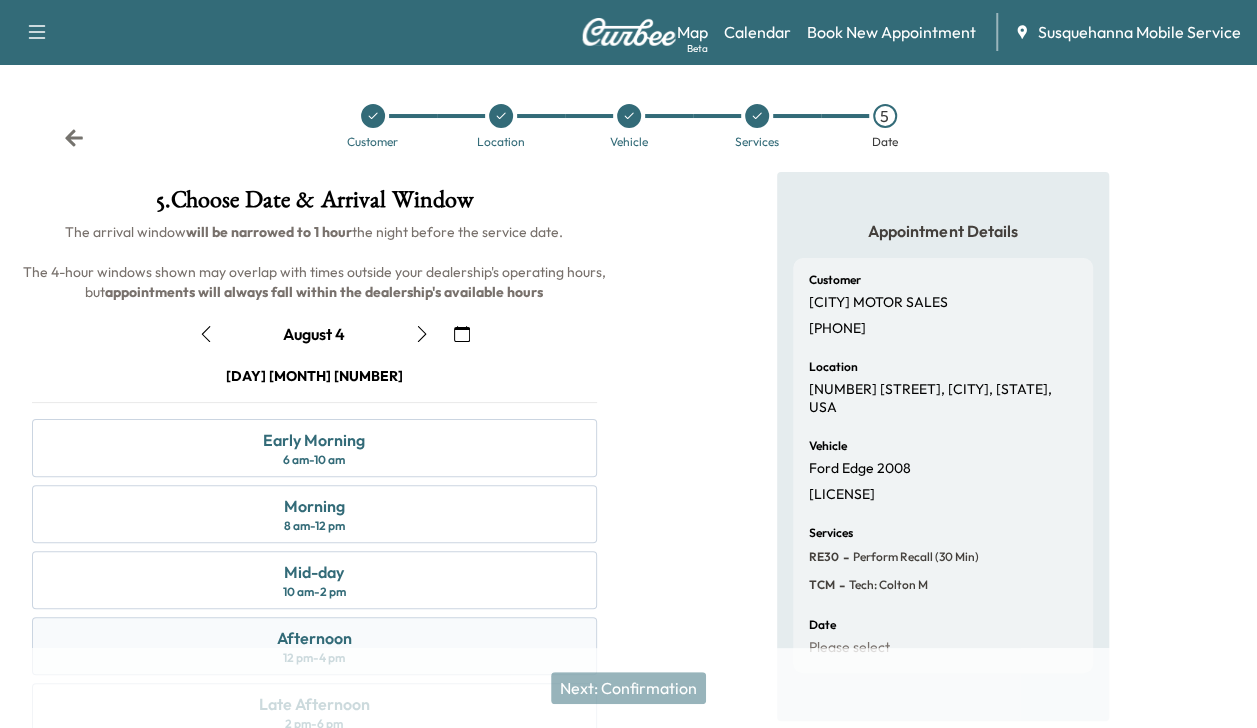 click on "Afternoon 12 pm  -  4 pm" at bounding box center [314, 646] 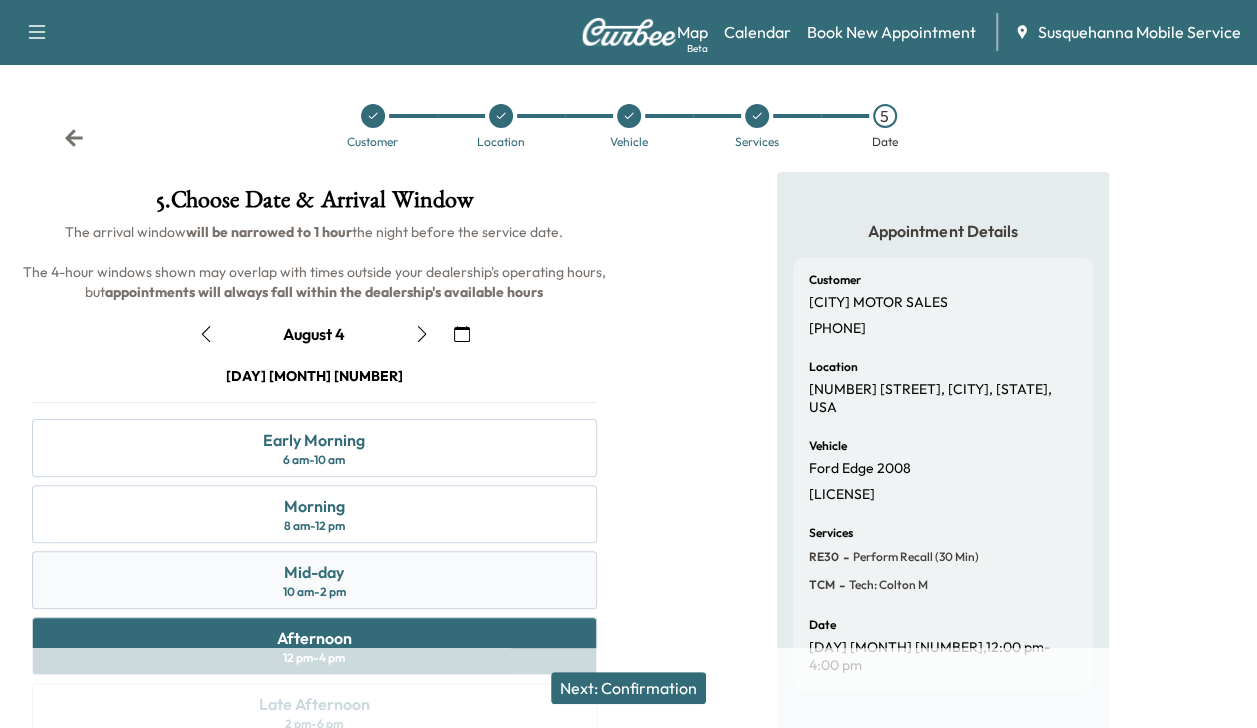 click on "Mid-day 10 am  -  2 pm" at bounding box center (314, 580) 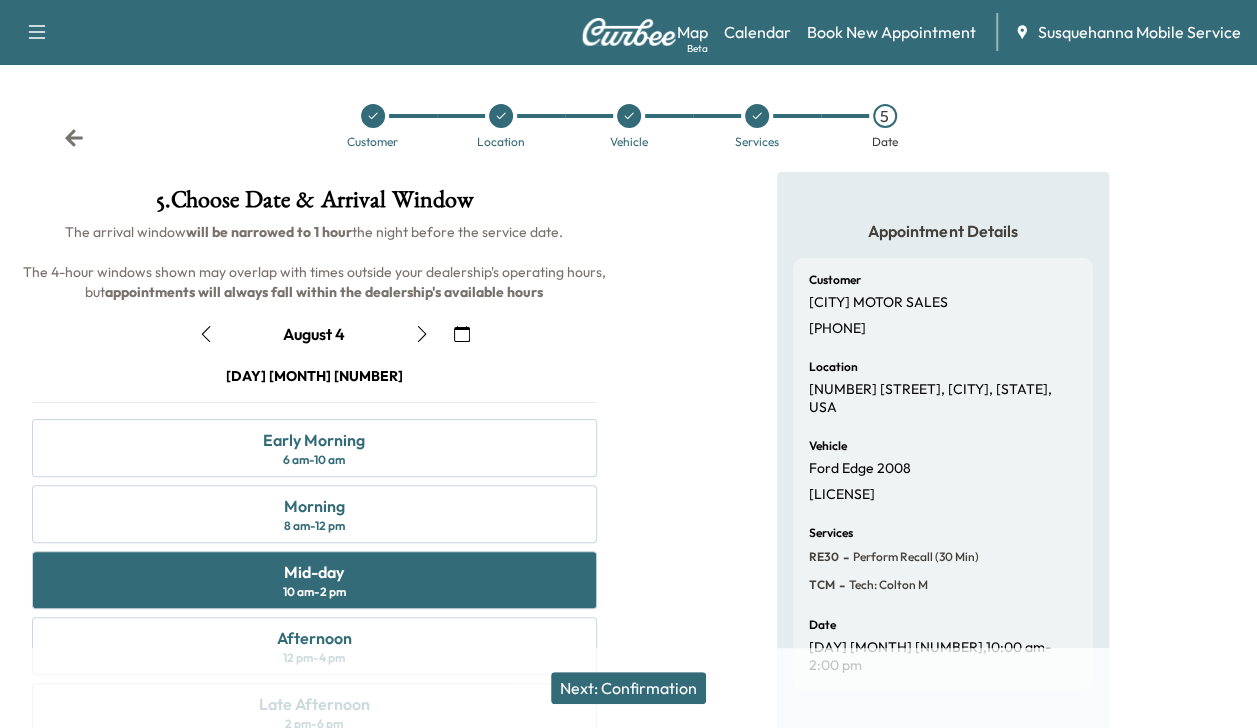 click on "Next: Confirmation" at bounding box center [628, 688] 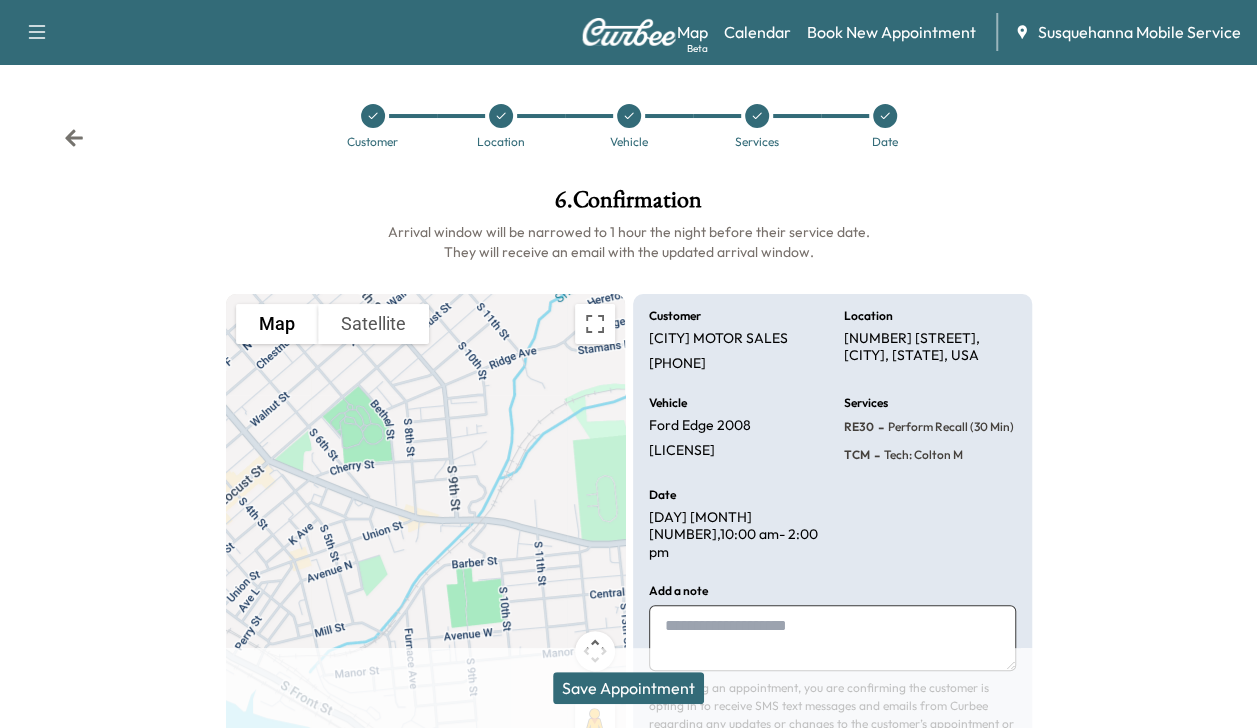 click on "Save Appointment" at bounding box center (628, 688) 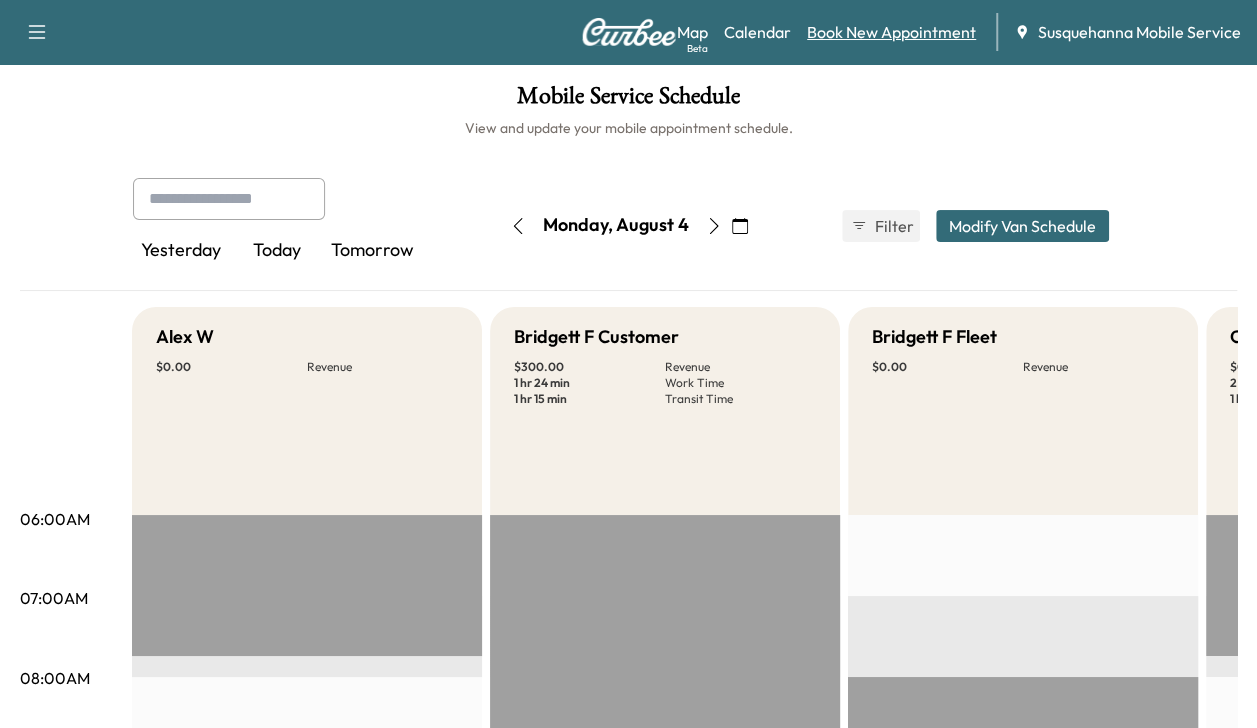click on "Book New Appointment" at bounding box center [891, 32] 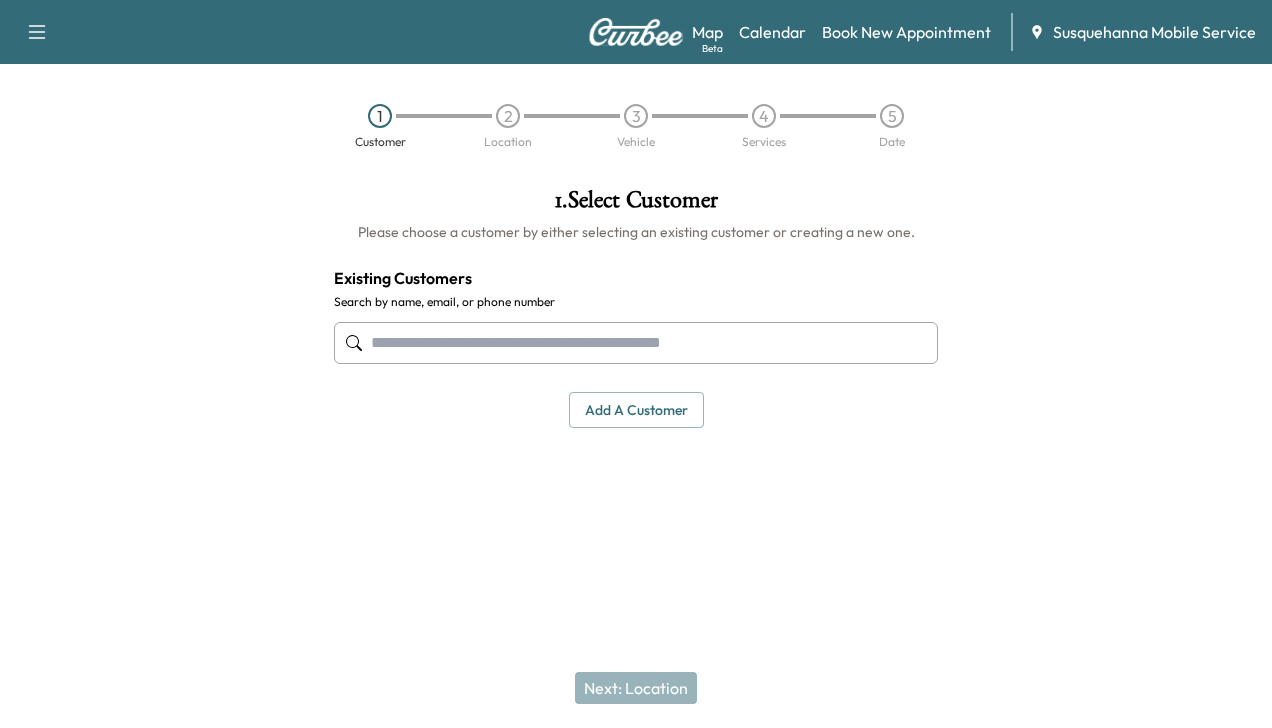 click at bounding box center (636, 343) 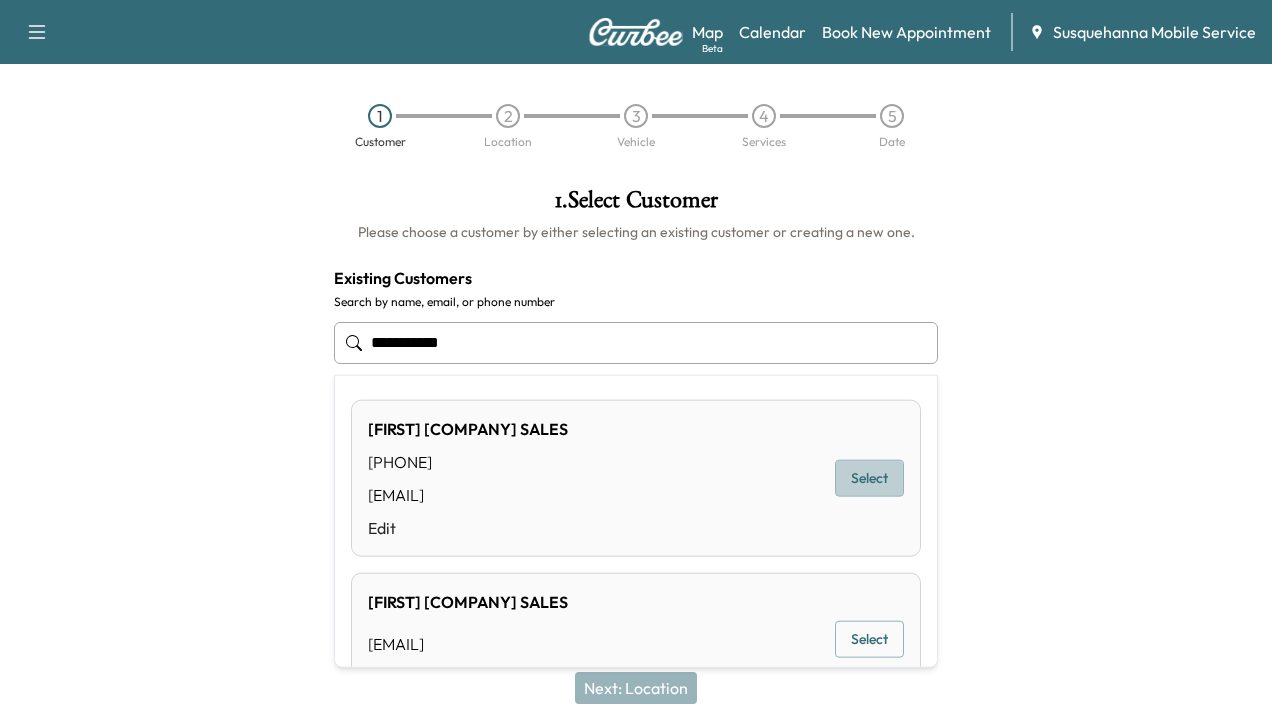 click on "Select" at bounding box center [869, 478] 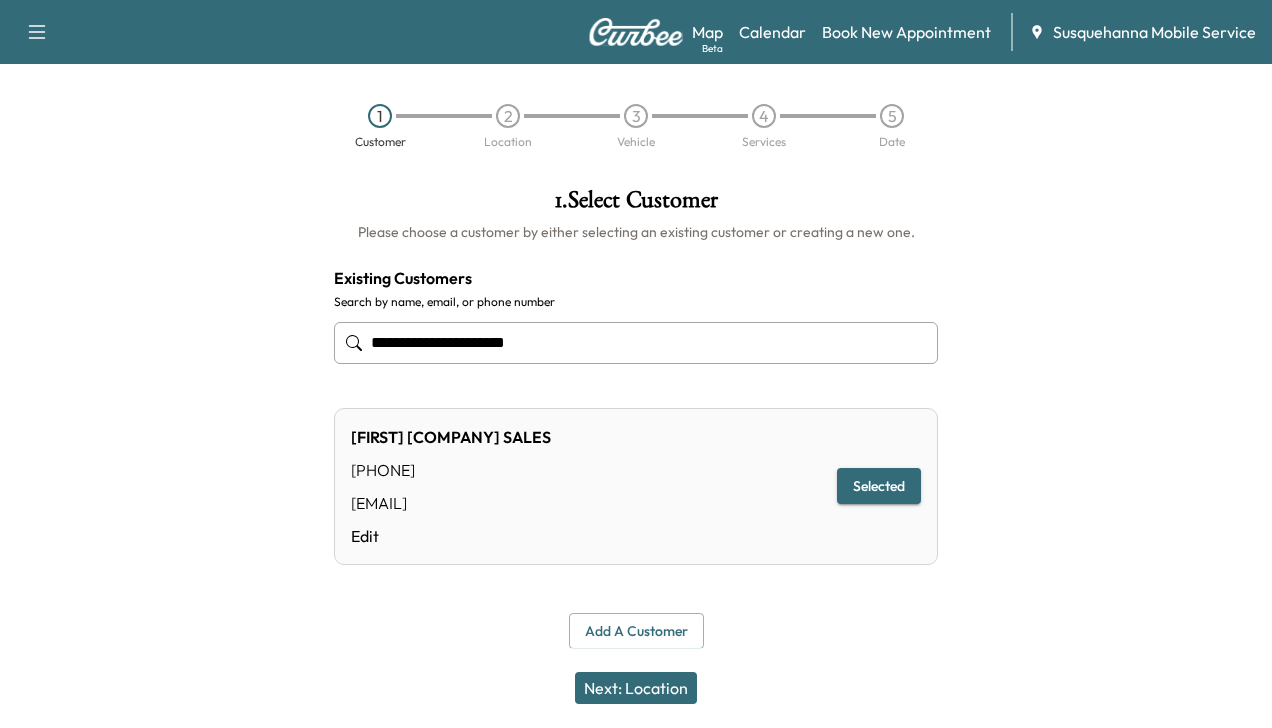 type on "**********" 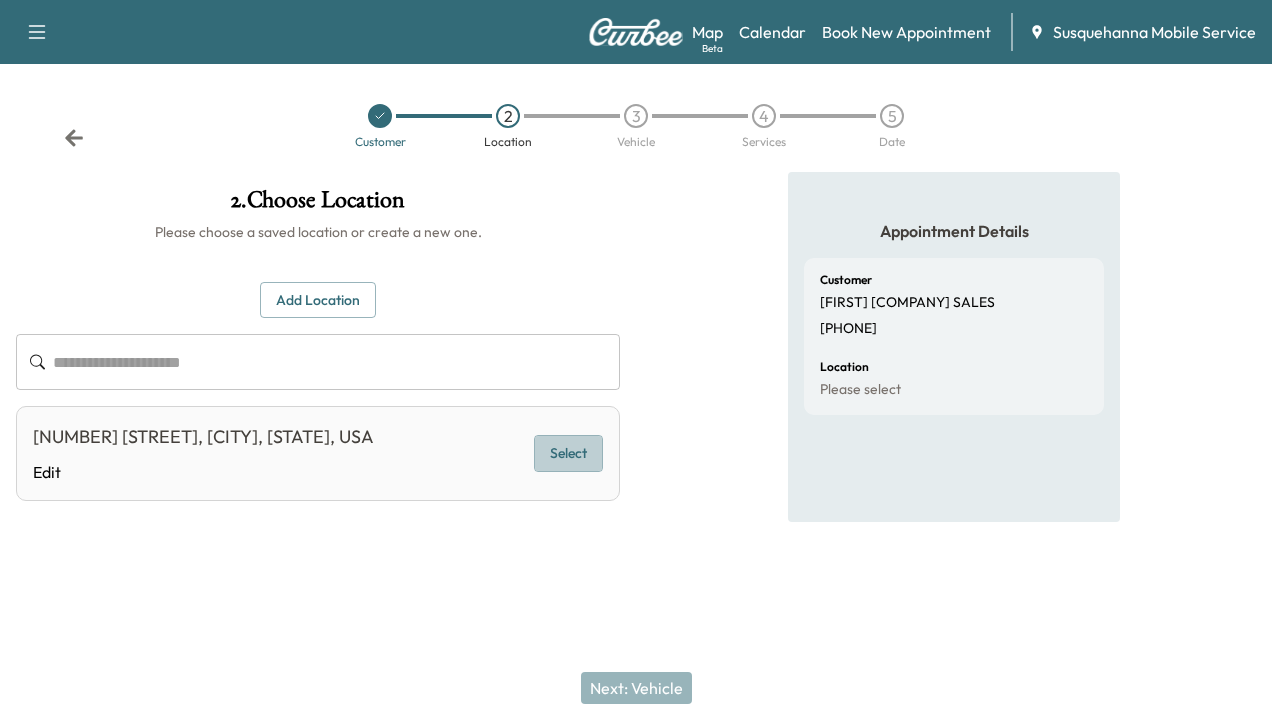 click on "Select" at bounding box center (568, 453) 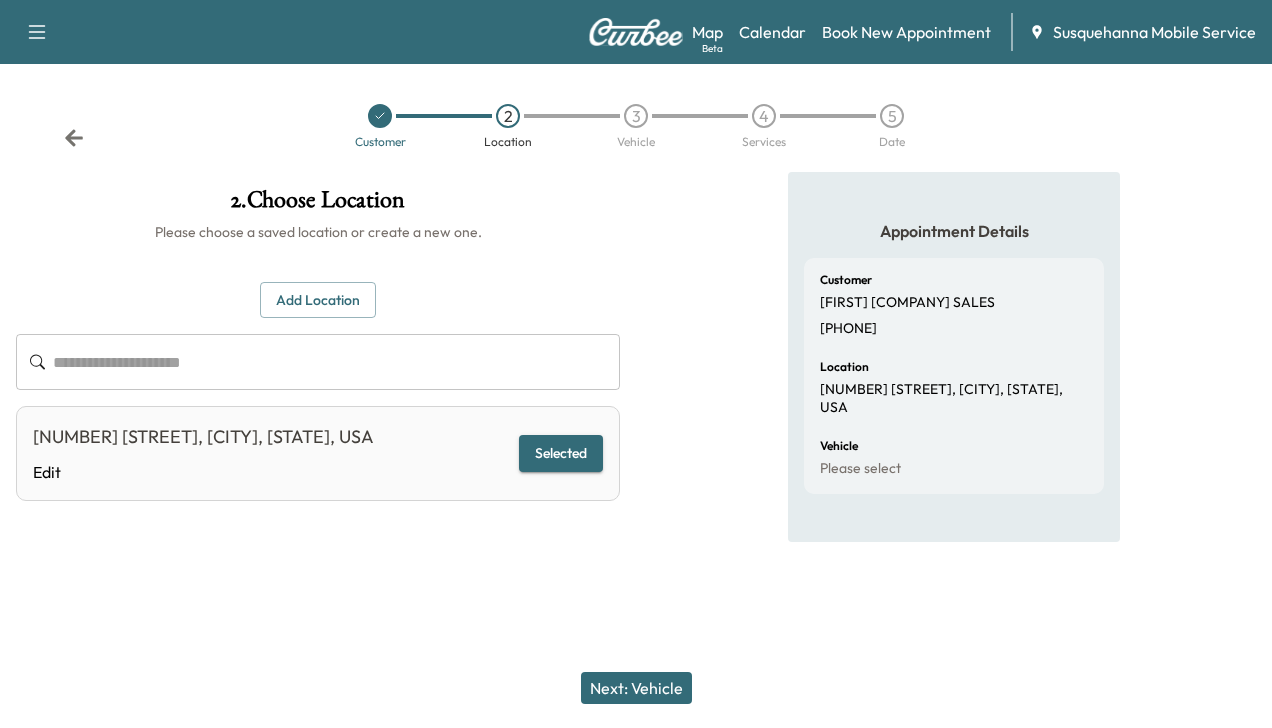 click on "Next: Vehicle" at bounding box center (636, 688) 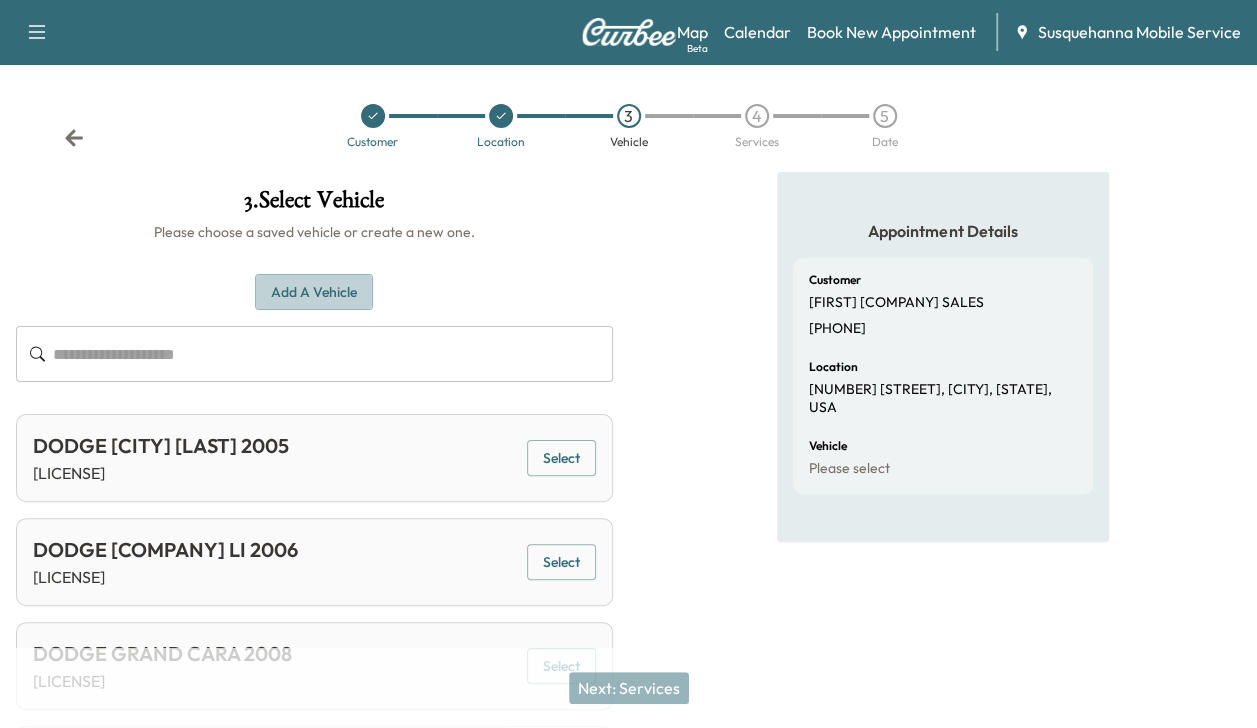 click on "Add a Vehicle" at bounding box center (314, 292) 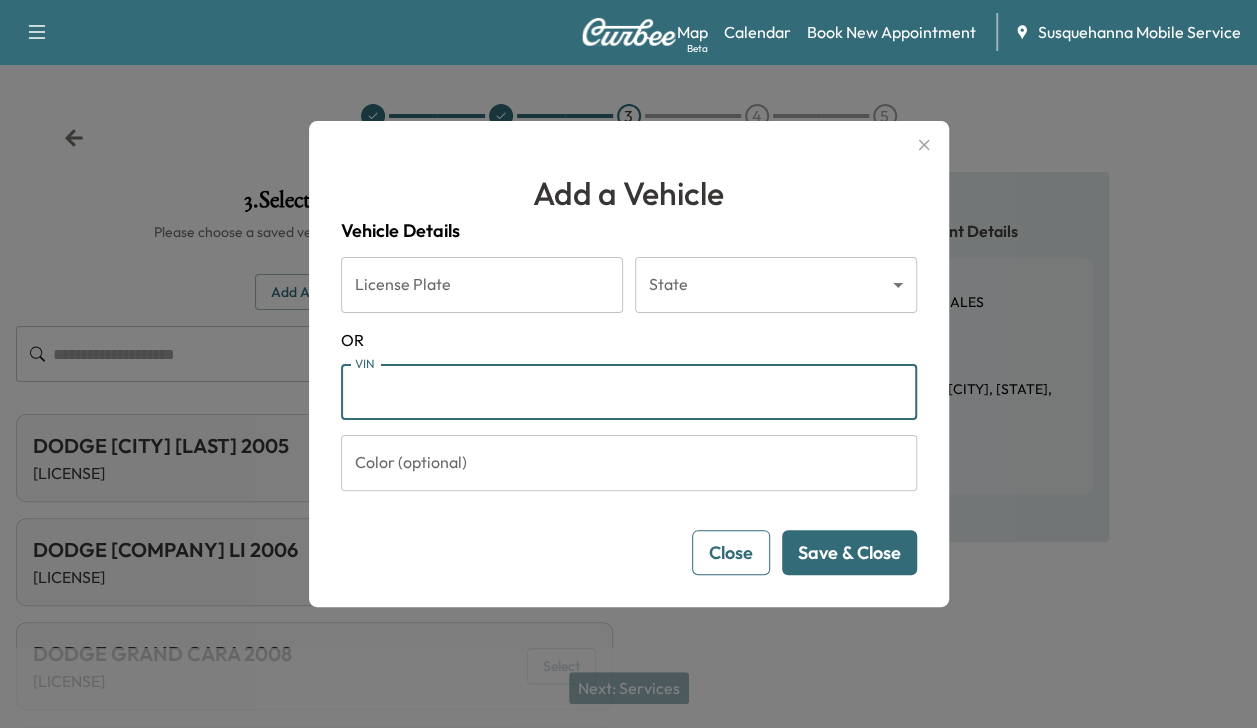 click on "VIN" at bounding box center (629, 392) 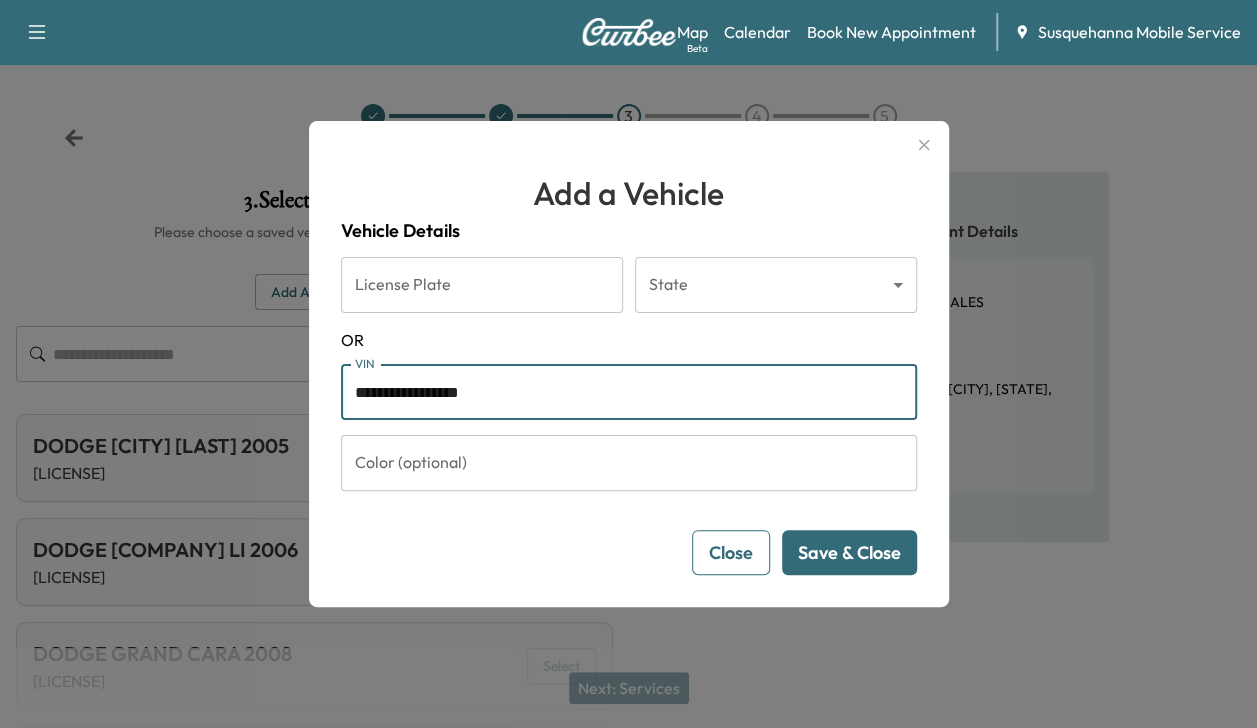 type on "**********" 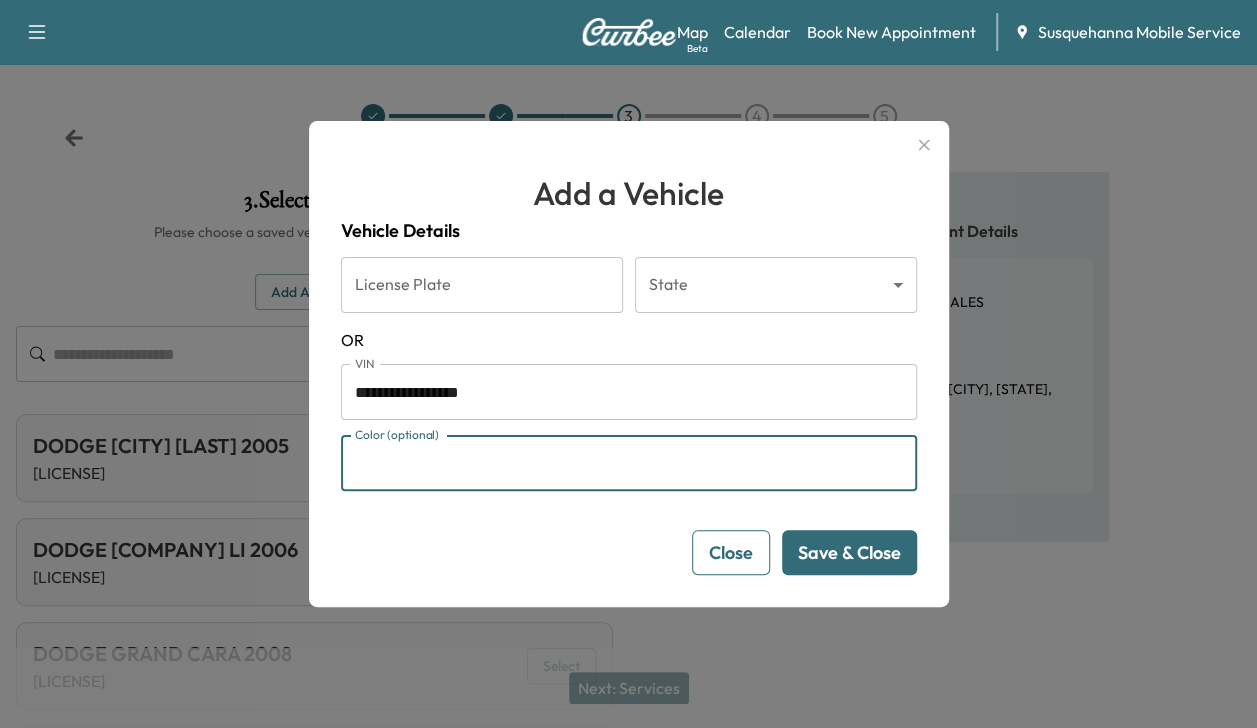 click on "Color (optional)" at bounding box center [629, 463] 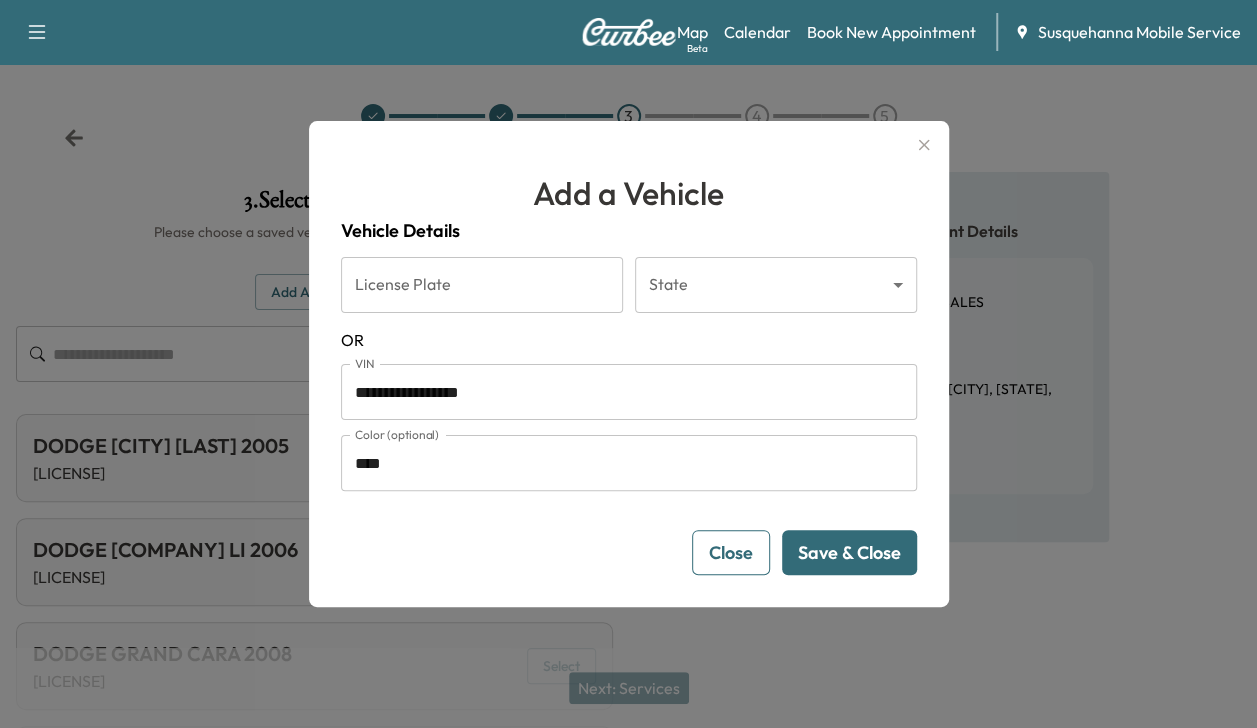 click on "Save & Close" at bounding box center [849, 552] 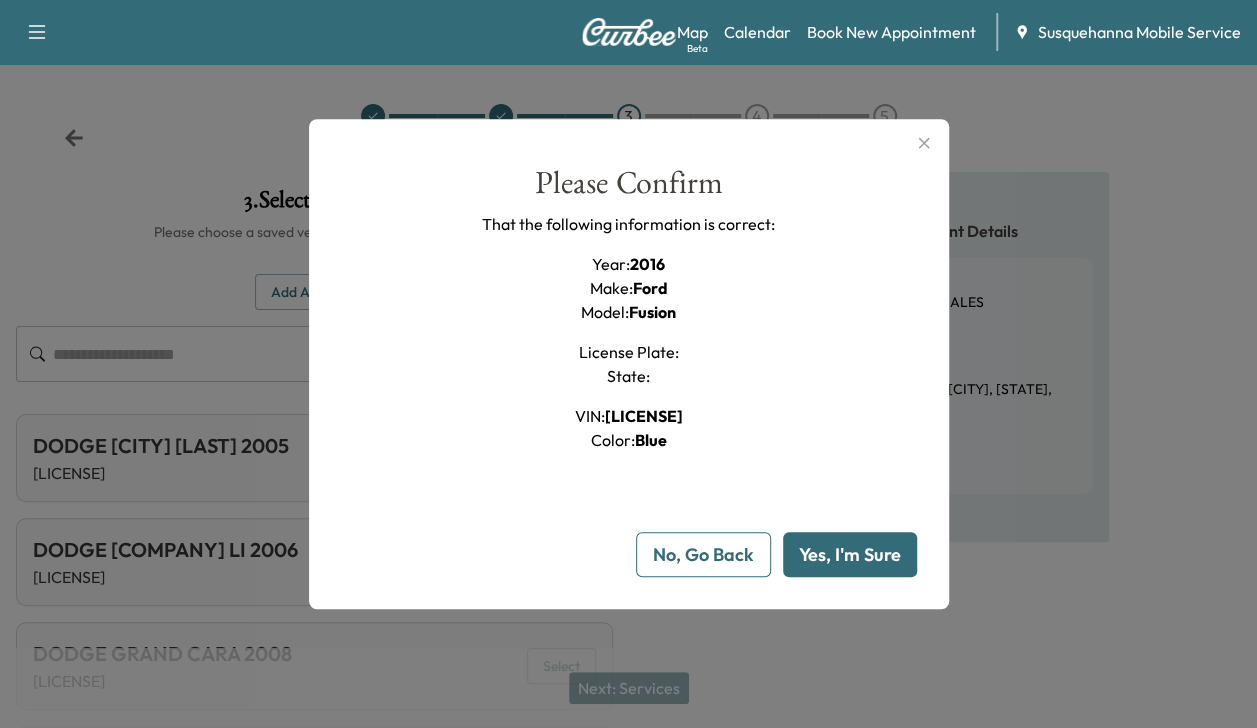 click on "Yes, I'm Sure" at bounding box center (850, 554) 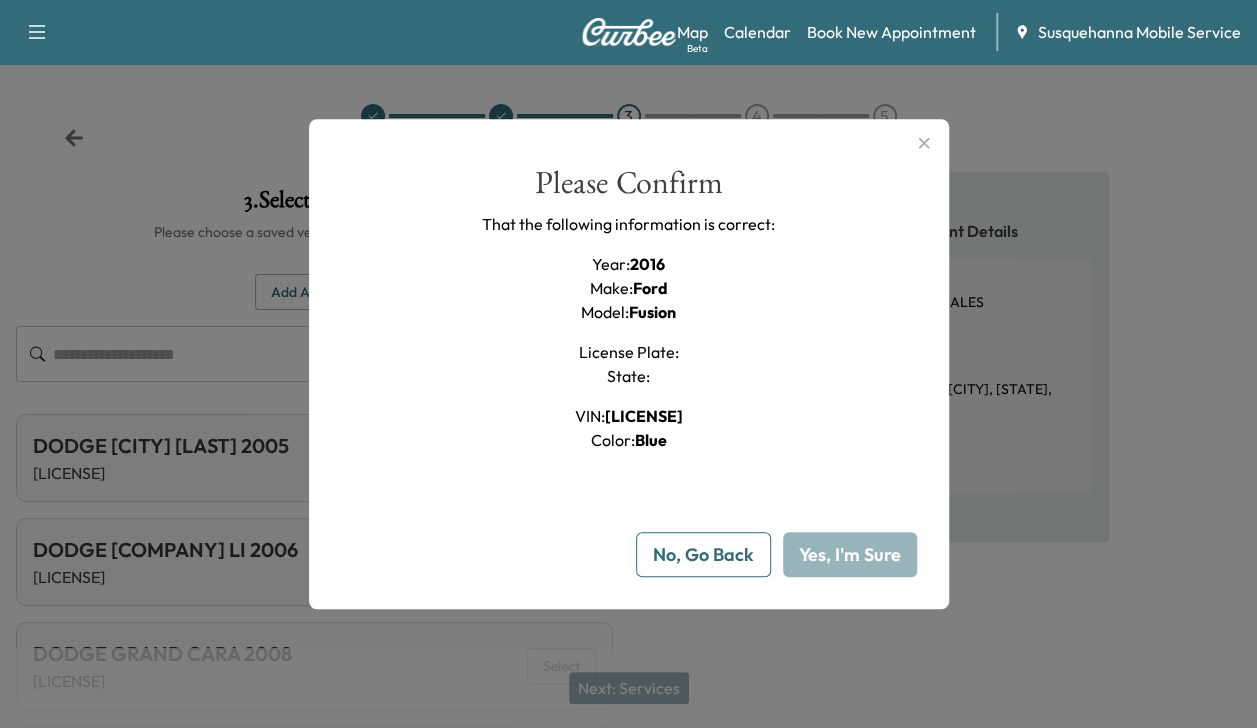 type 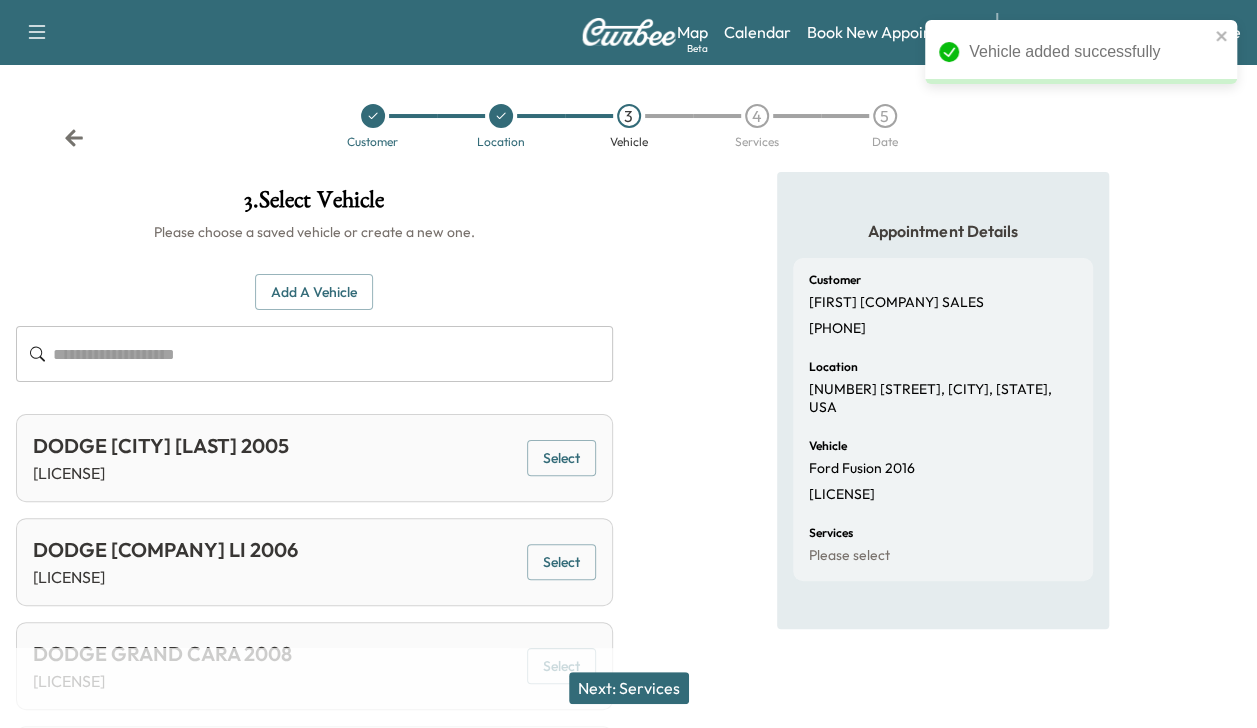 click on "Next: Services" at bounding box center (629, 688) 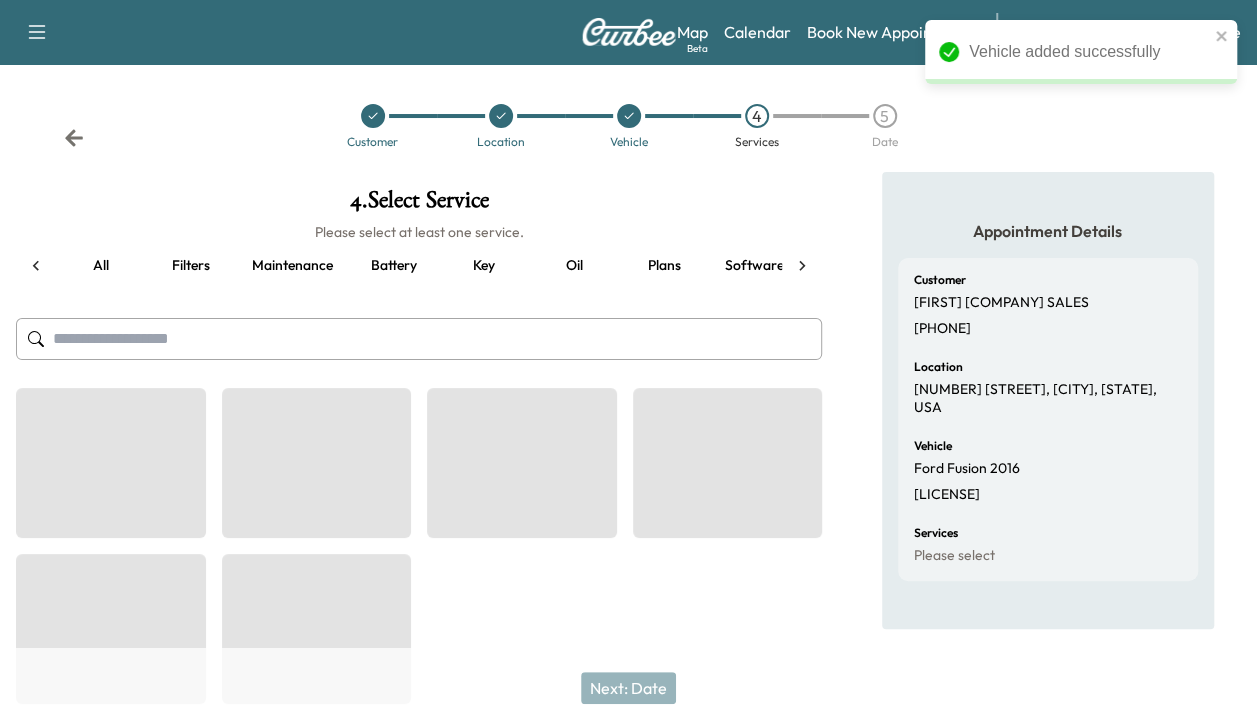 scroll, scrollTop: 0, scrollLeft: 264, axis: horizontal 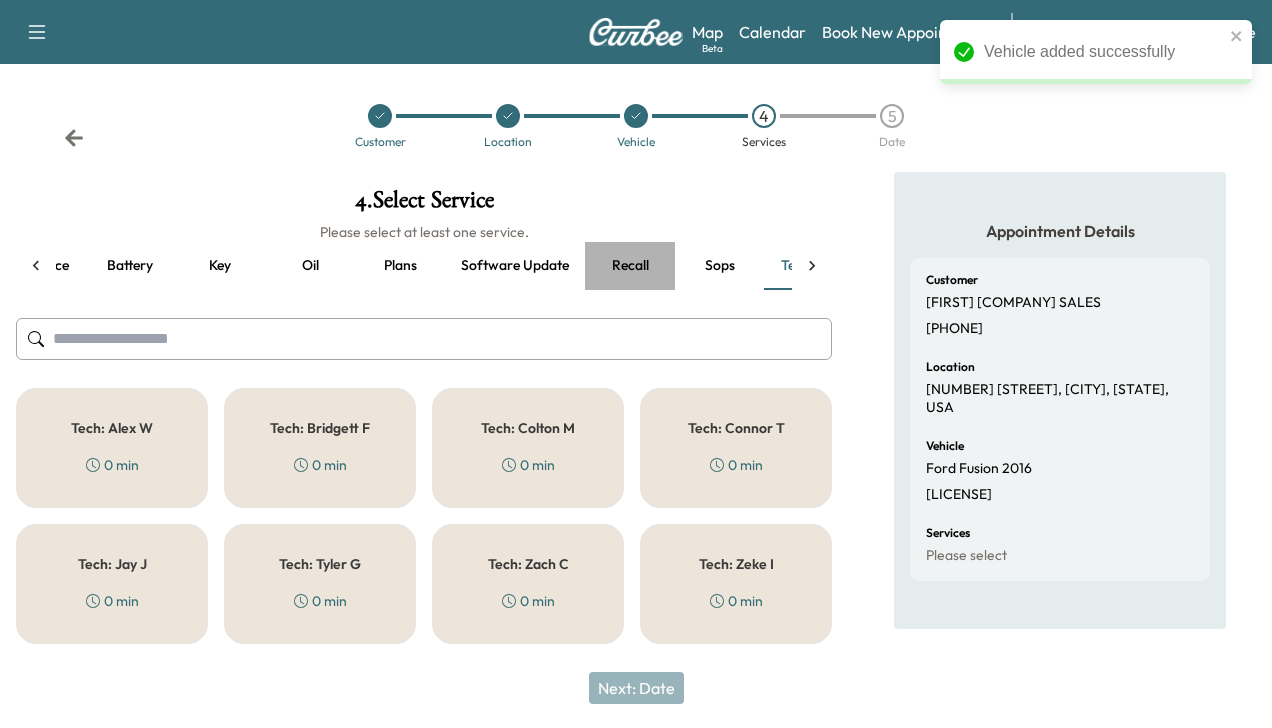 click on "Recall" at bounding box center (630, 266) 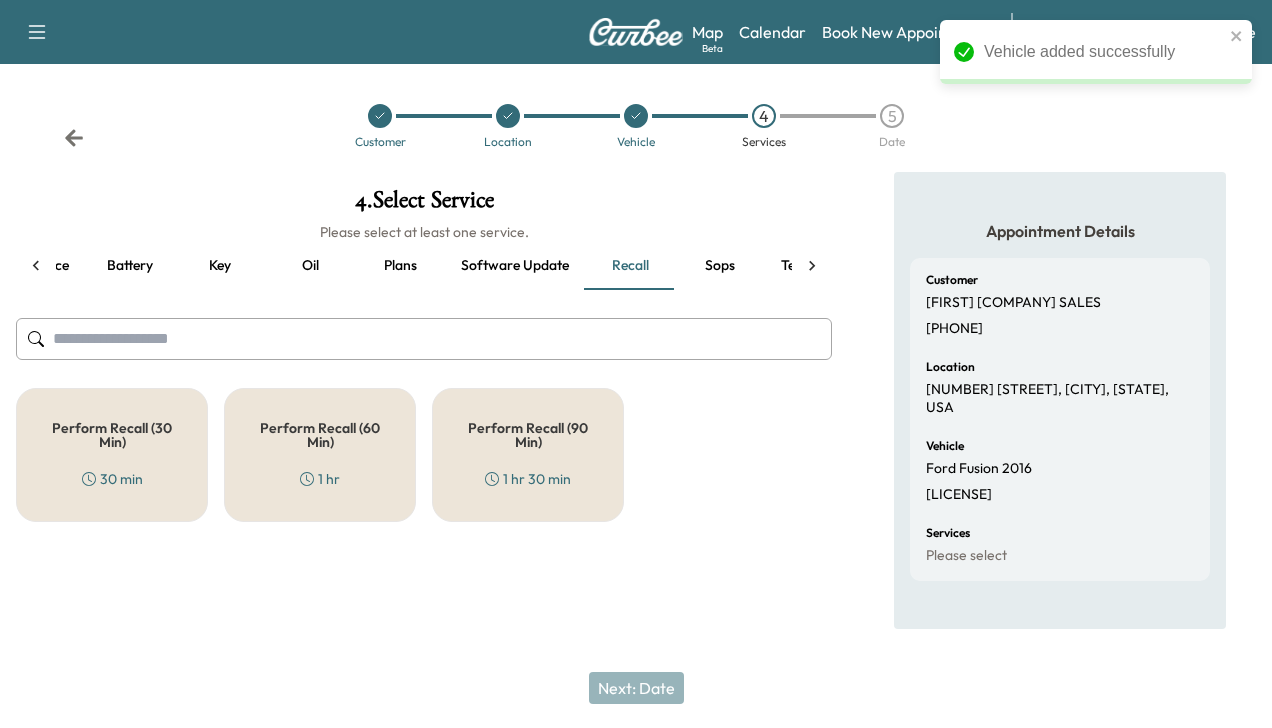 click on "30 min" at bounding box center [112, 479] 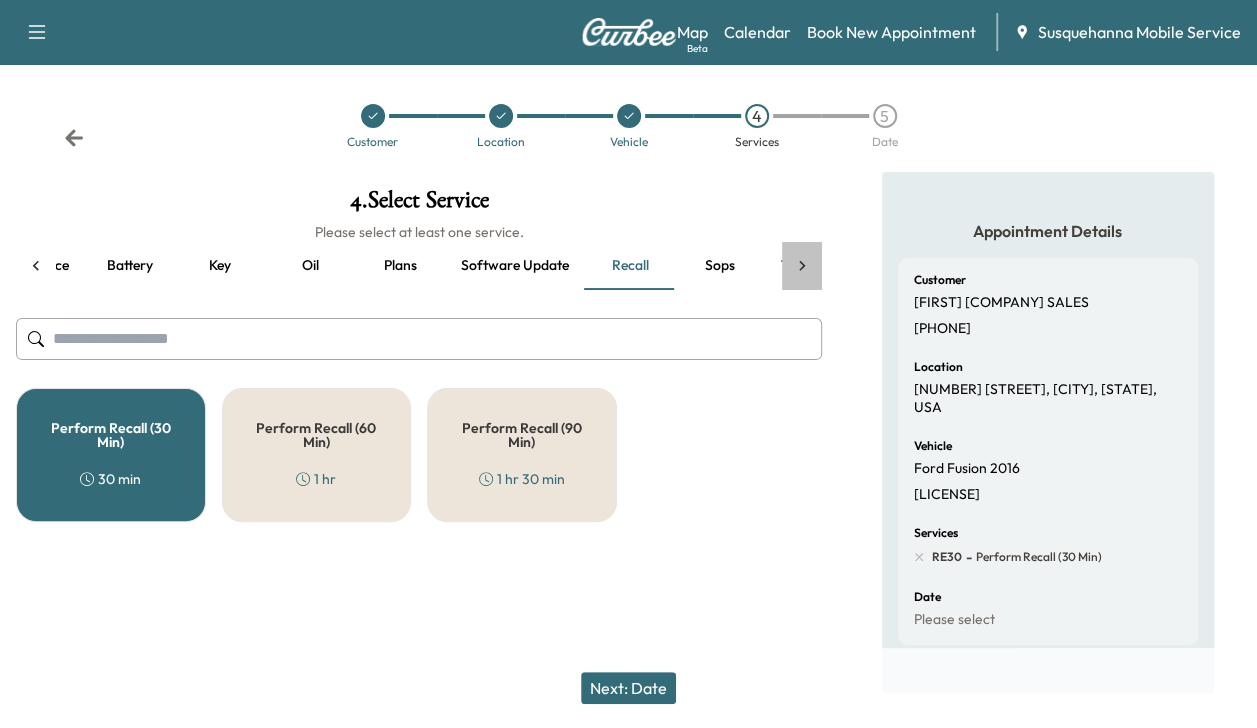 click 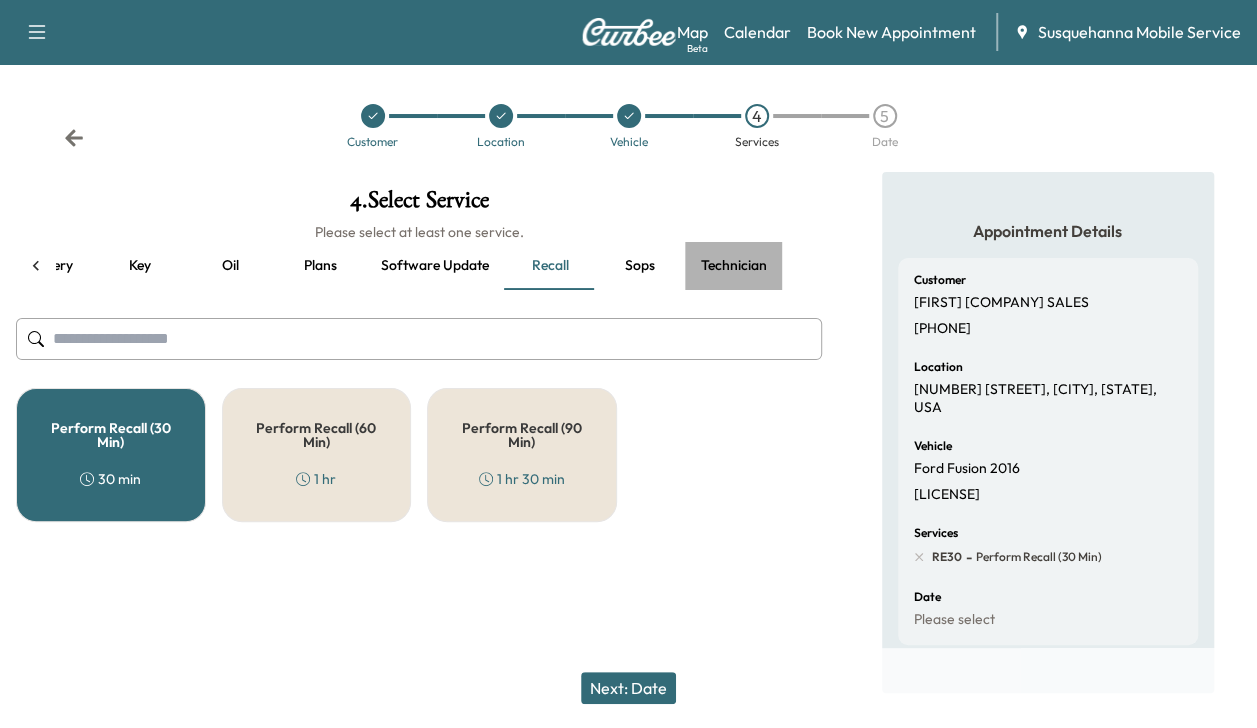 click on "Technician" at bounding box center (734, 266) 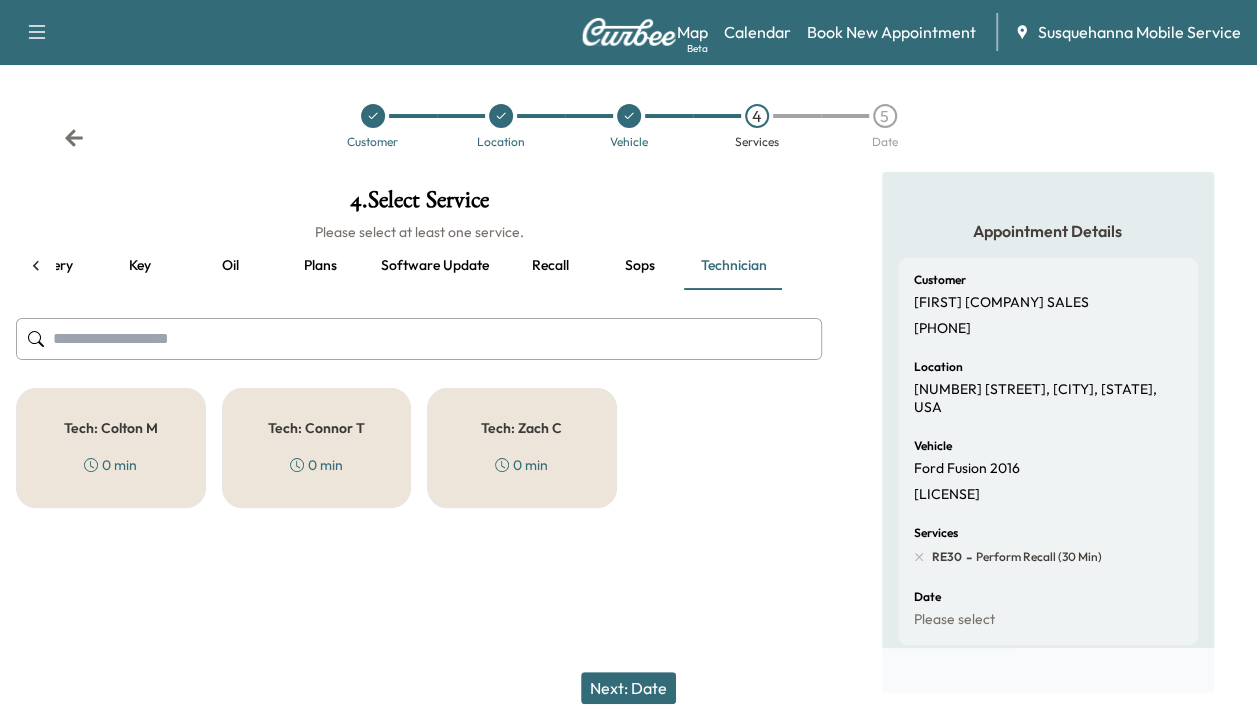 click on "Tech: Zach C 0 min" at bounding box center (522, 448) 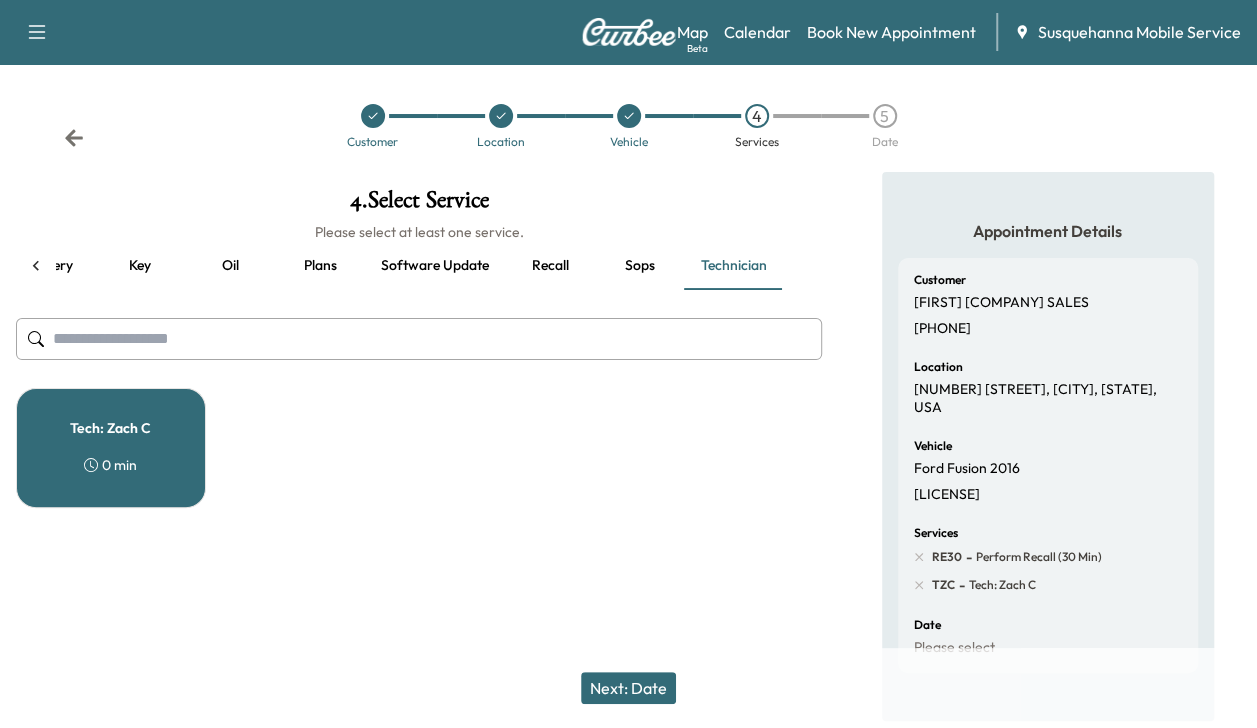 click on "Next: Date" at bounding box center [628, 688] 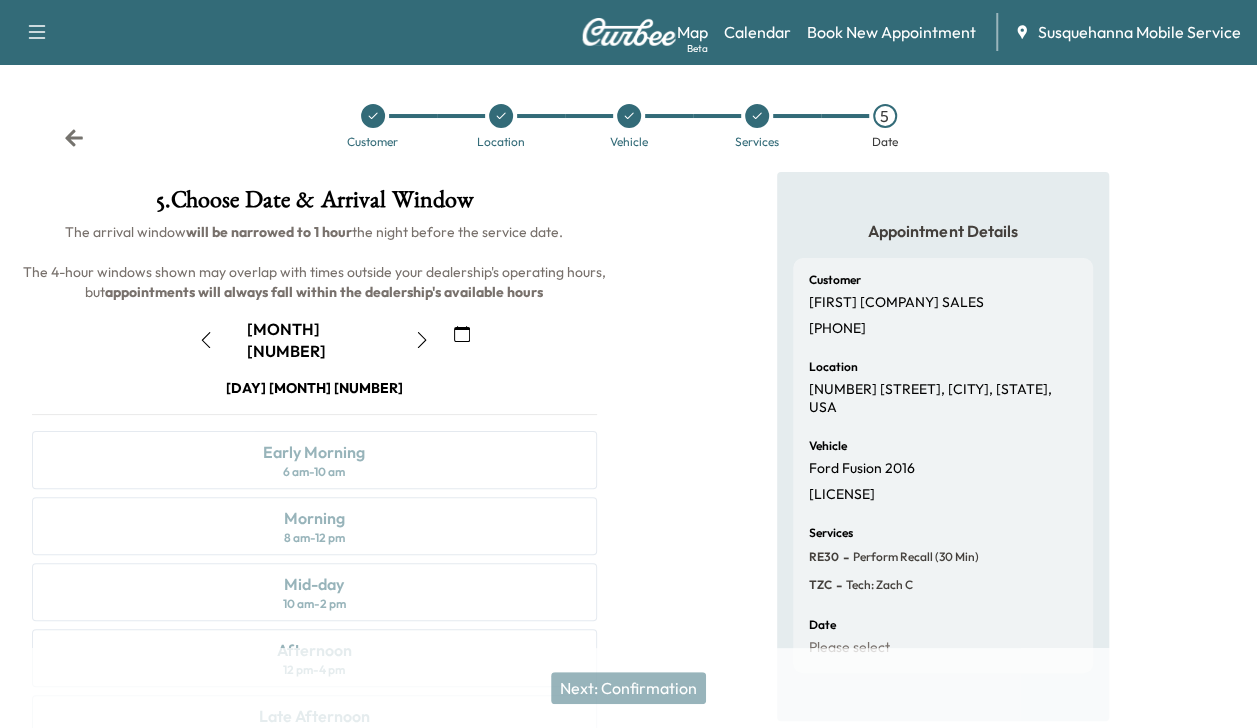 click at bounding box center (422, 340) 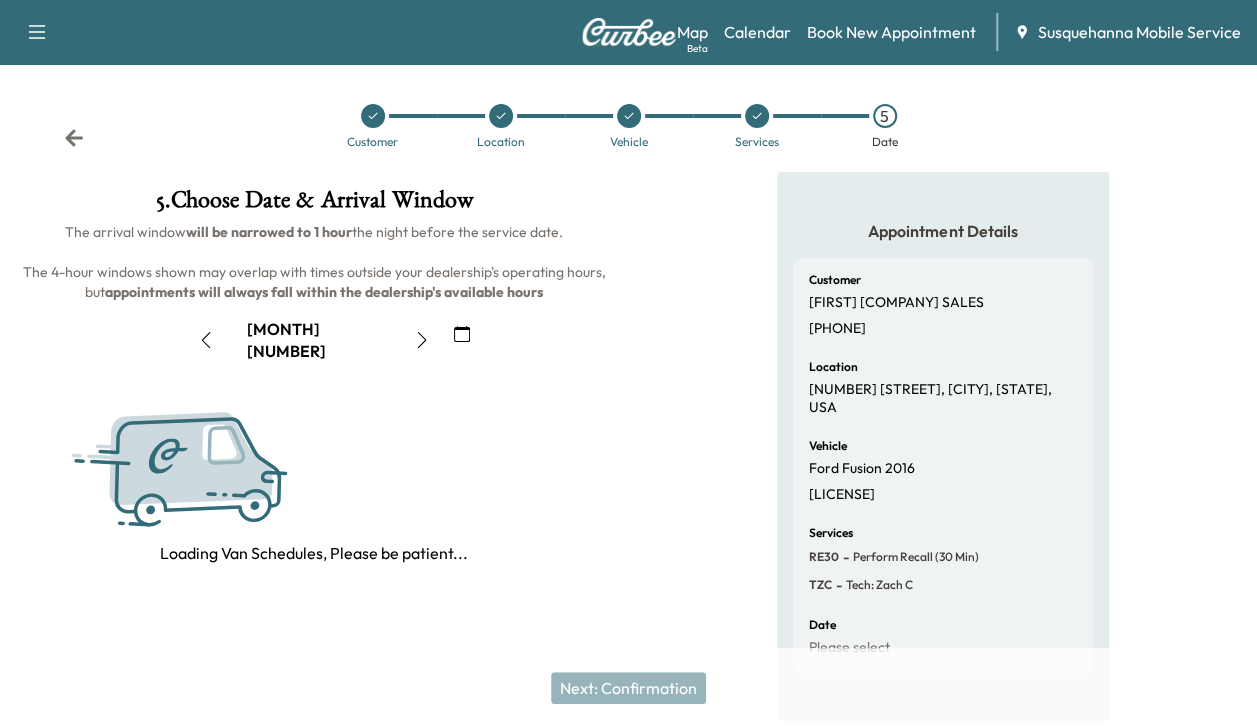 click at bounding box center (422, 340) 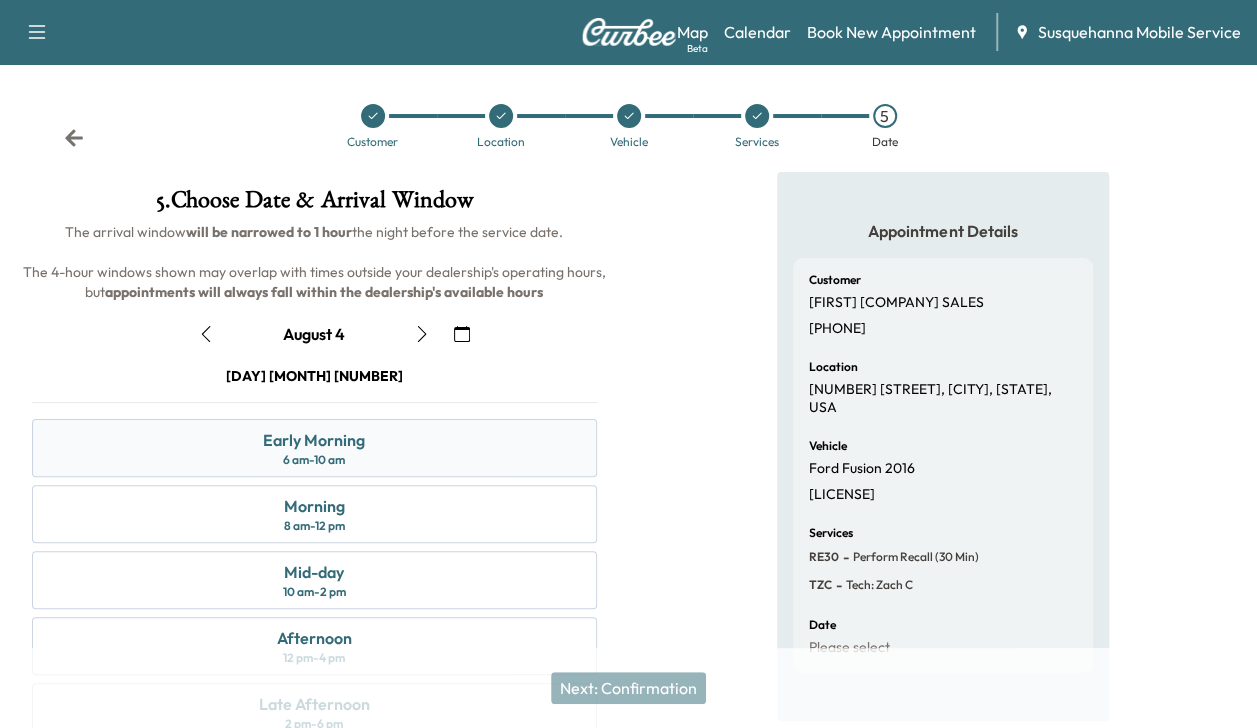 click on "Early Morning 6 am  -  10 am" at bounding box center (314, 448) 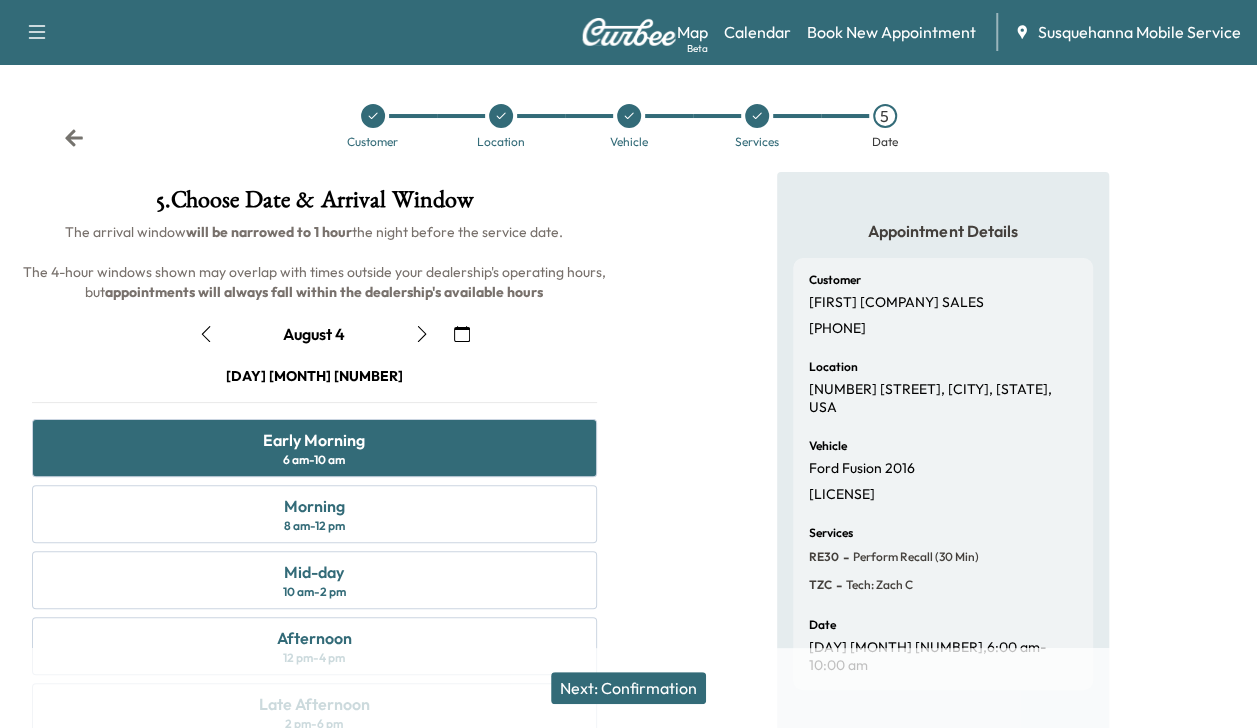 click on "Next: Confirmation" at bounding box center (628, 688) 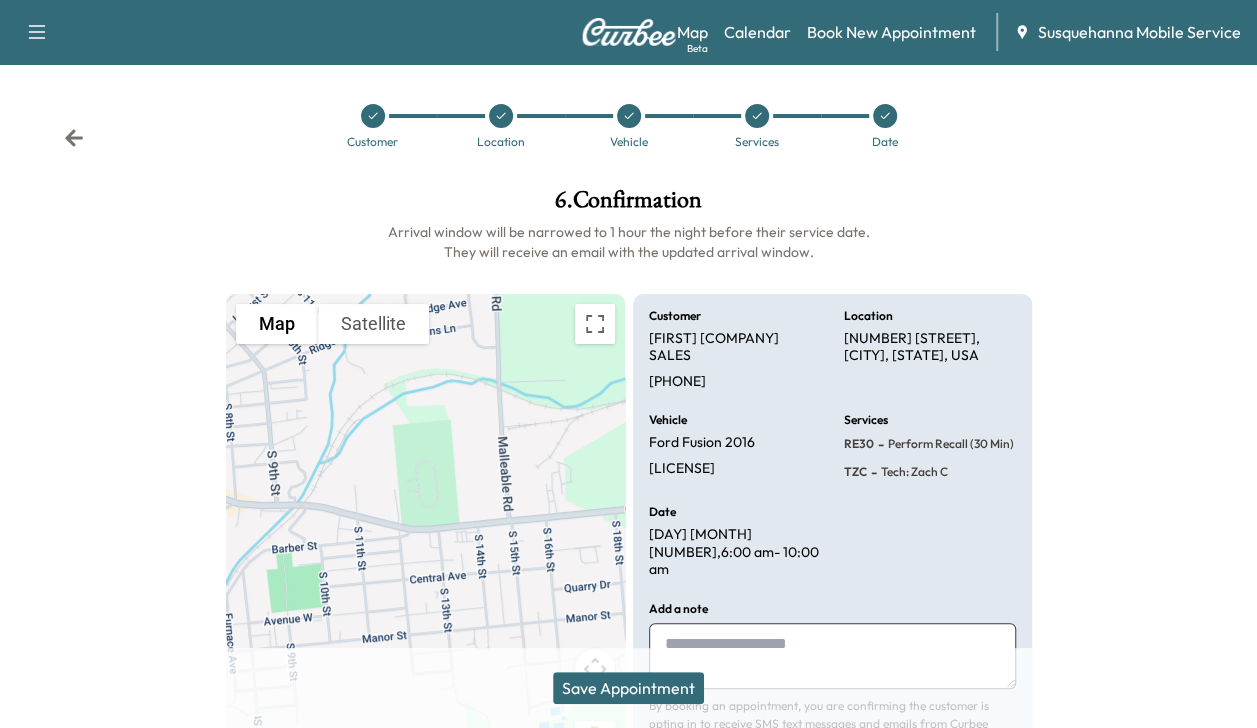 click on "Save Appointment" at bounding box center (628, 688) 